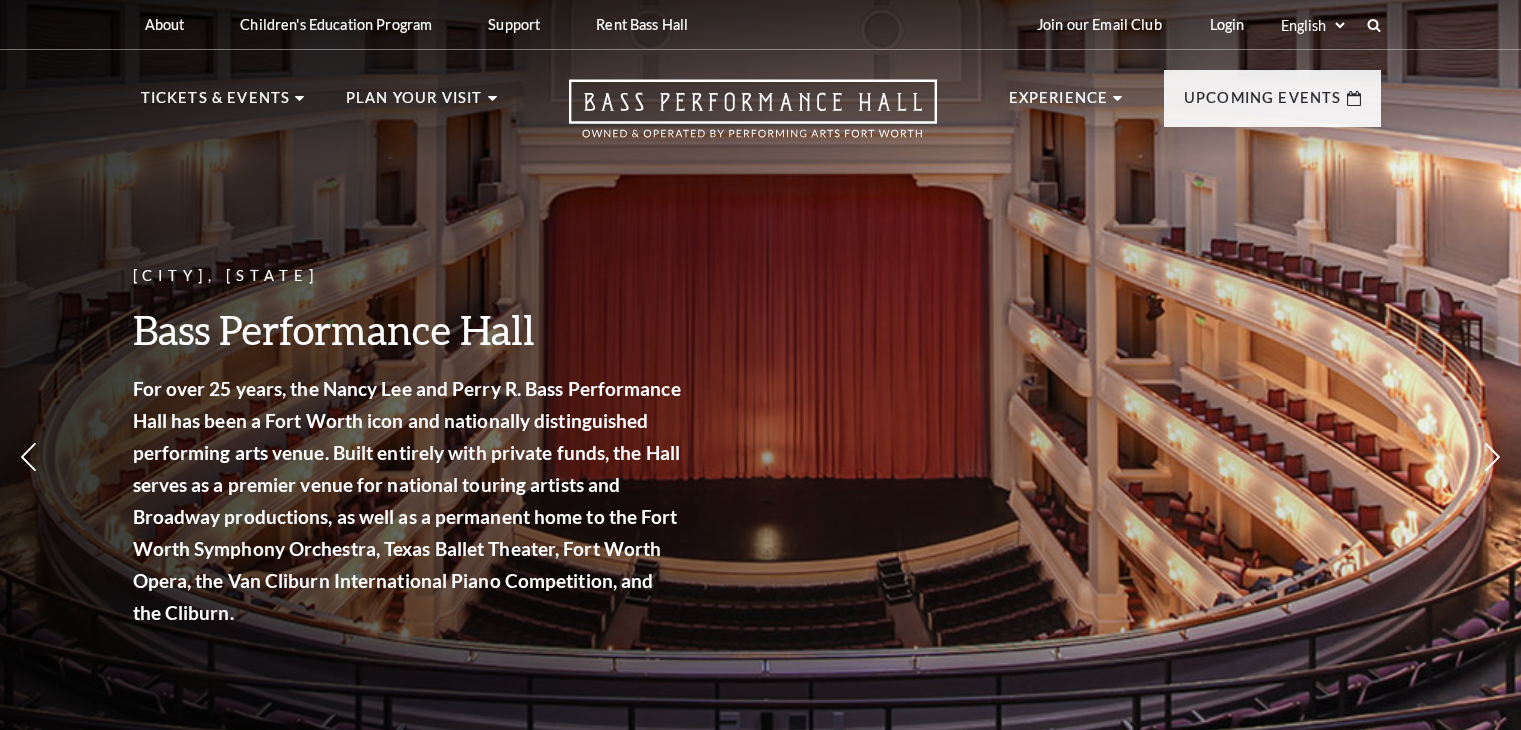 scroll, scrollTop: 2000, scrollLeft: 0, axis: vertical 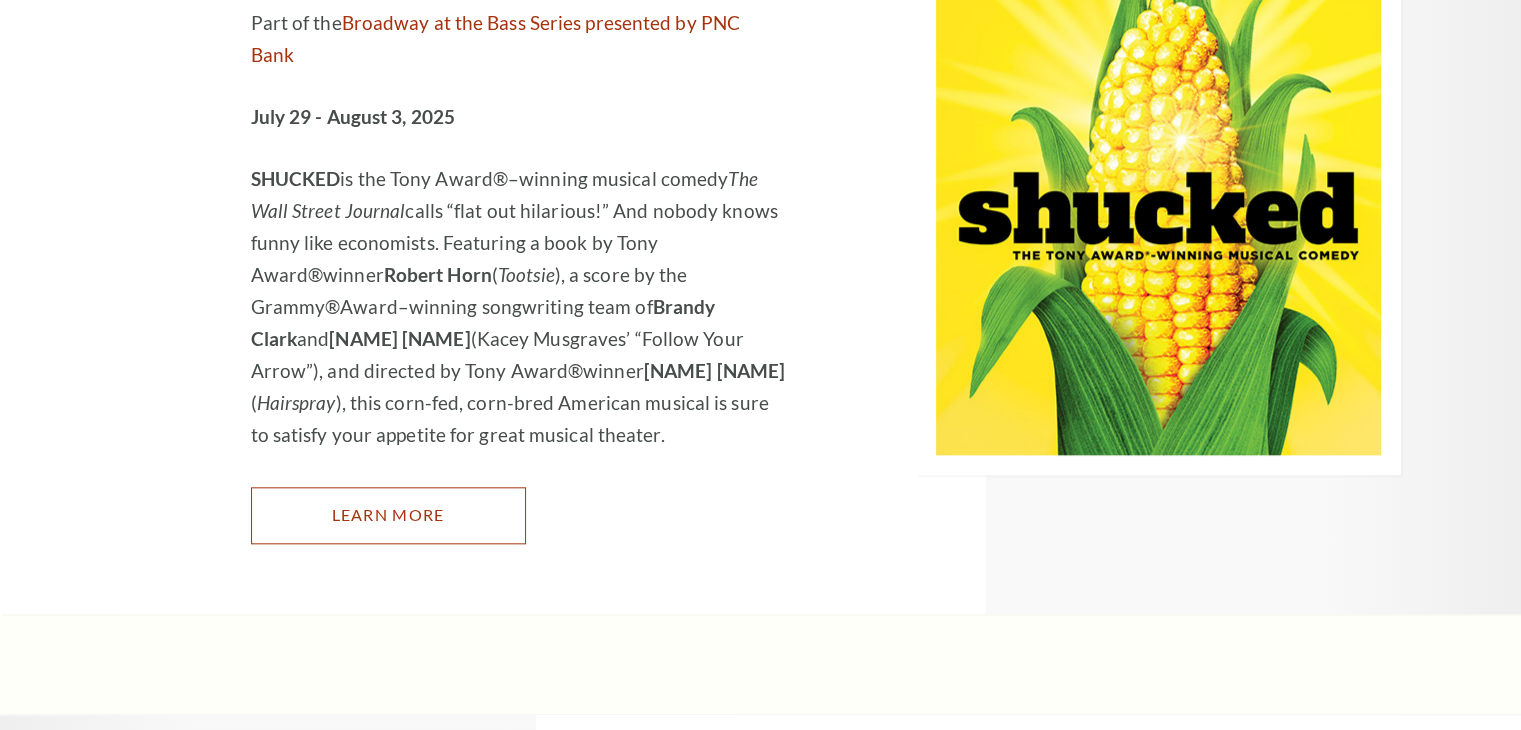 click on "Learn More" at bounding box center [388, 515] 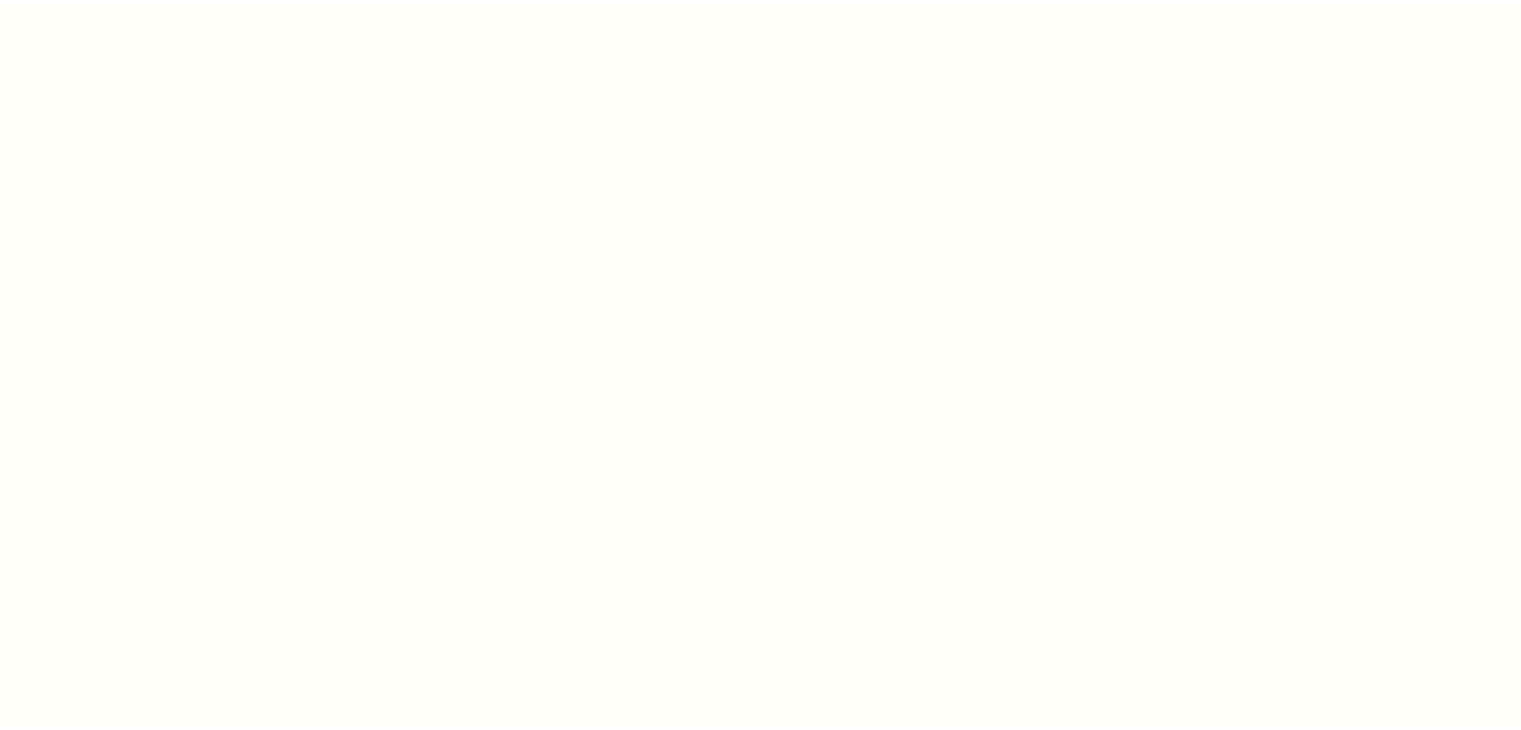 scroll, scrollTop: 0, scrollLeft: 0, axis: both 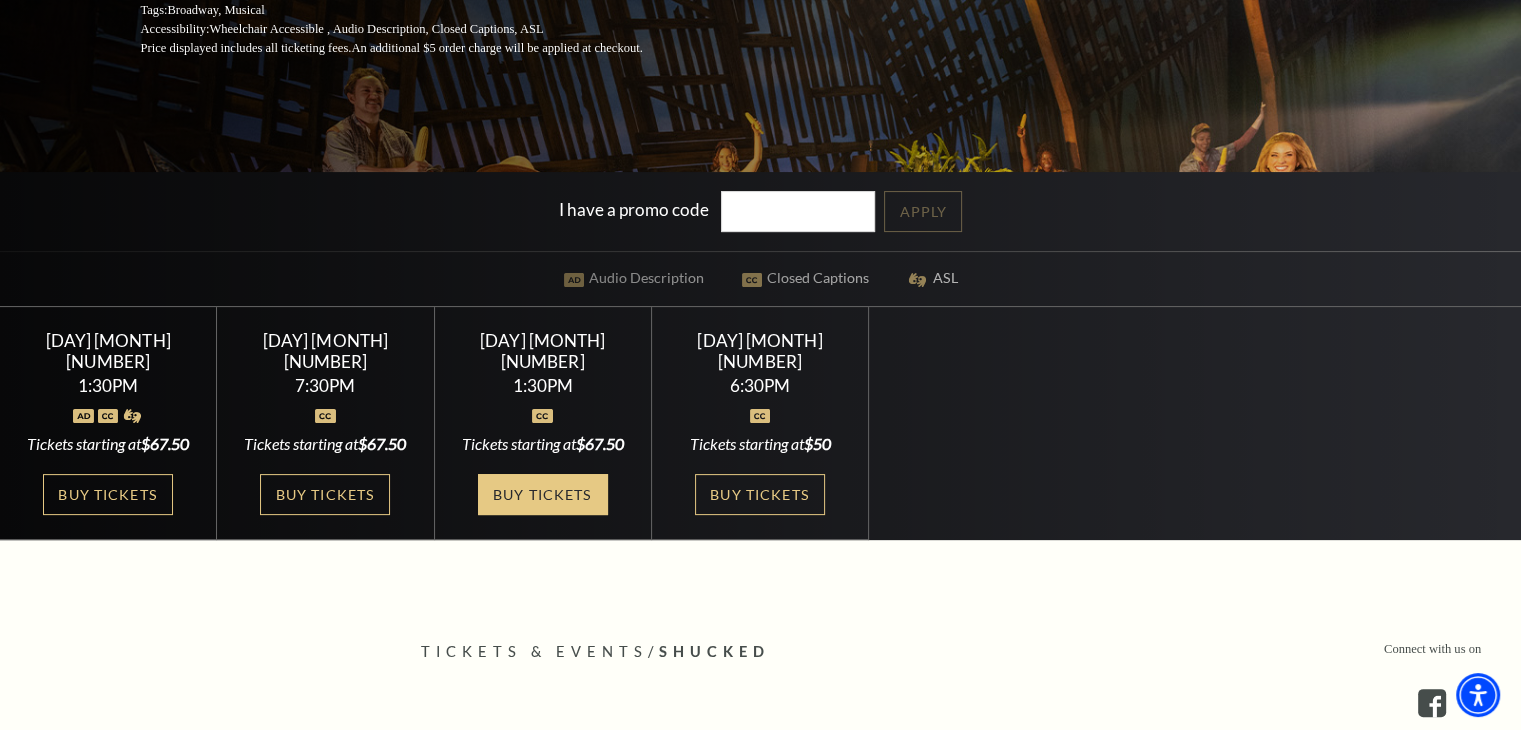 click on "Buy Tickets" at bounding box center [543, 494] 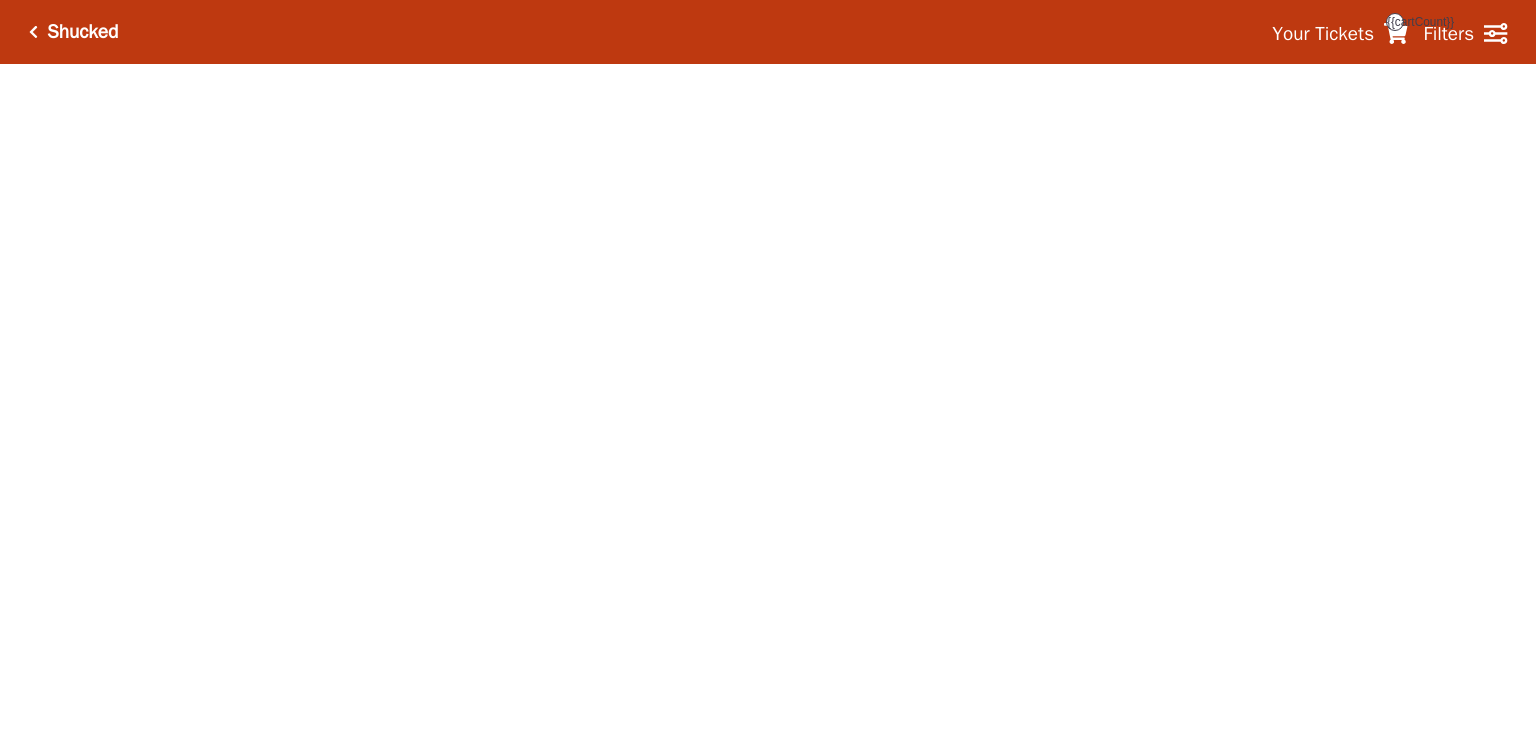 scroll, scrollTop: 0, scrollLeft: 0, axis: both 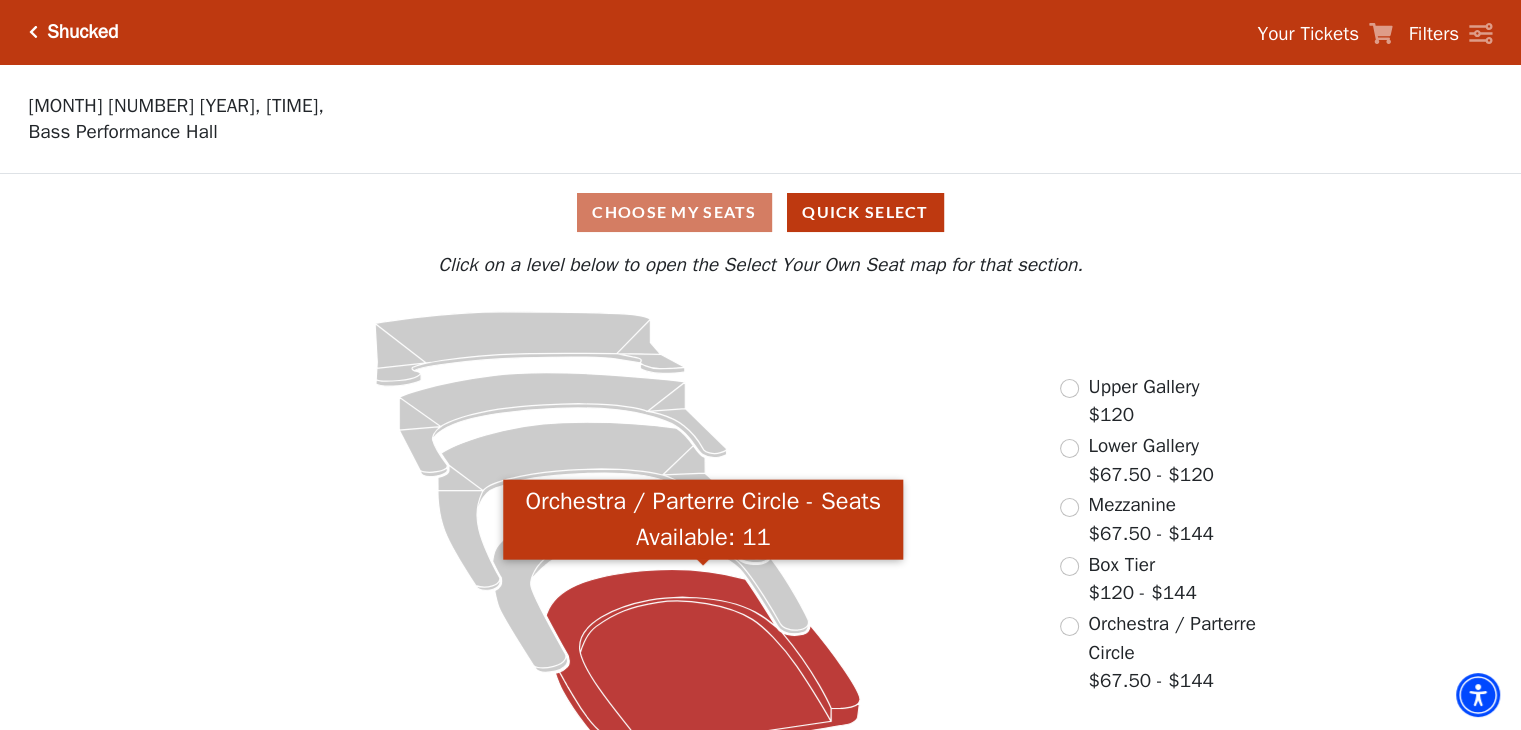 click 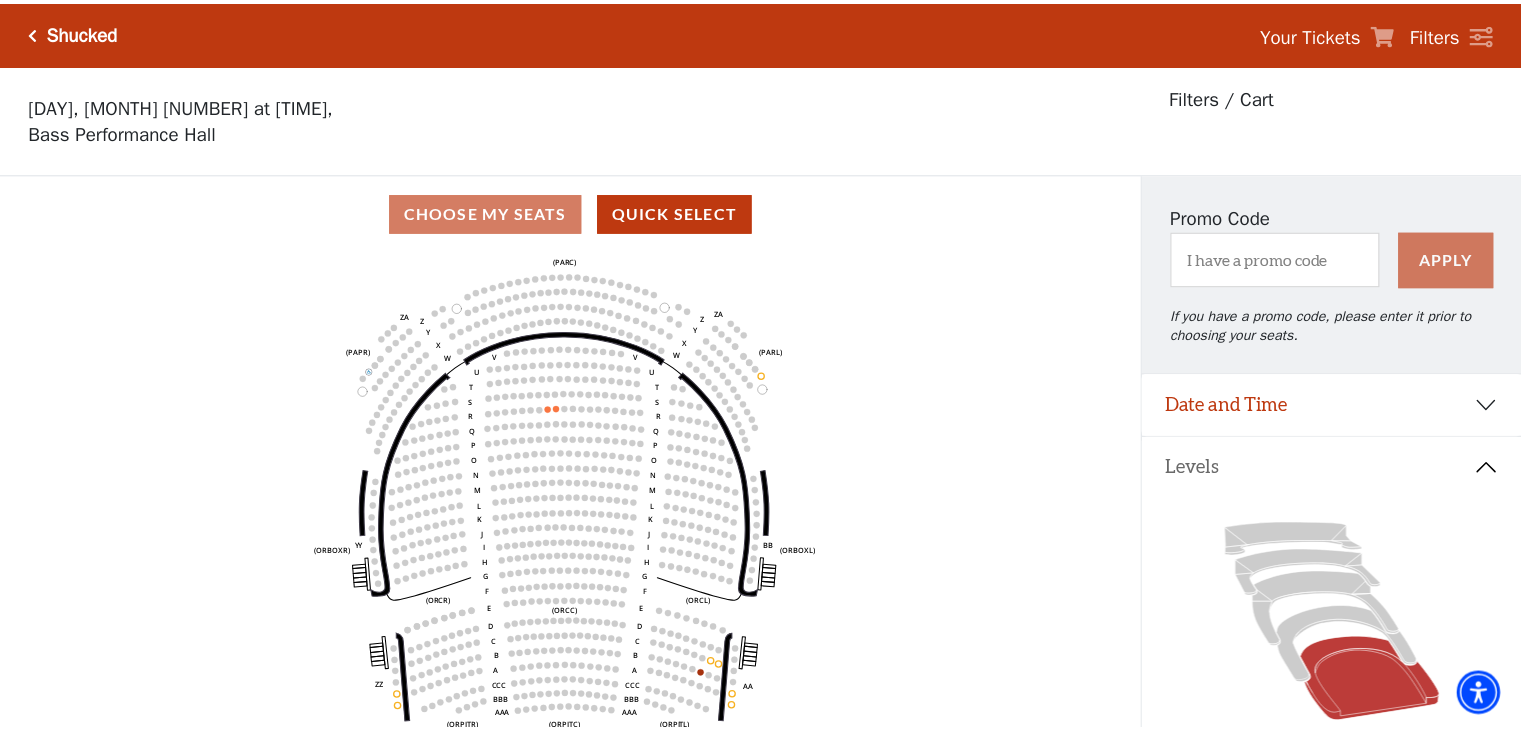 scroll, scrollTop: 92, scrollLeft: 0, axis: vertical 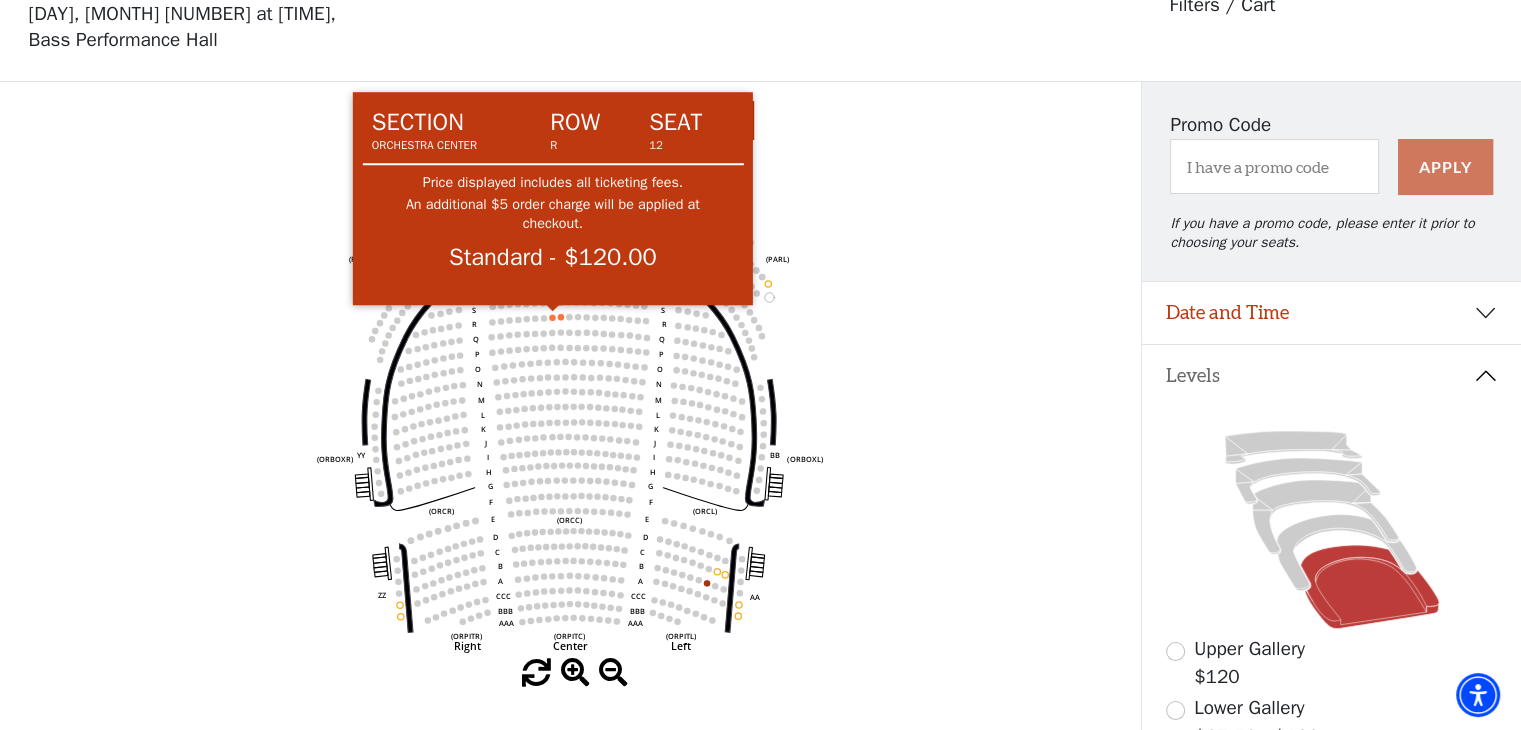 click 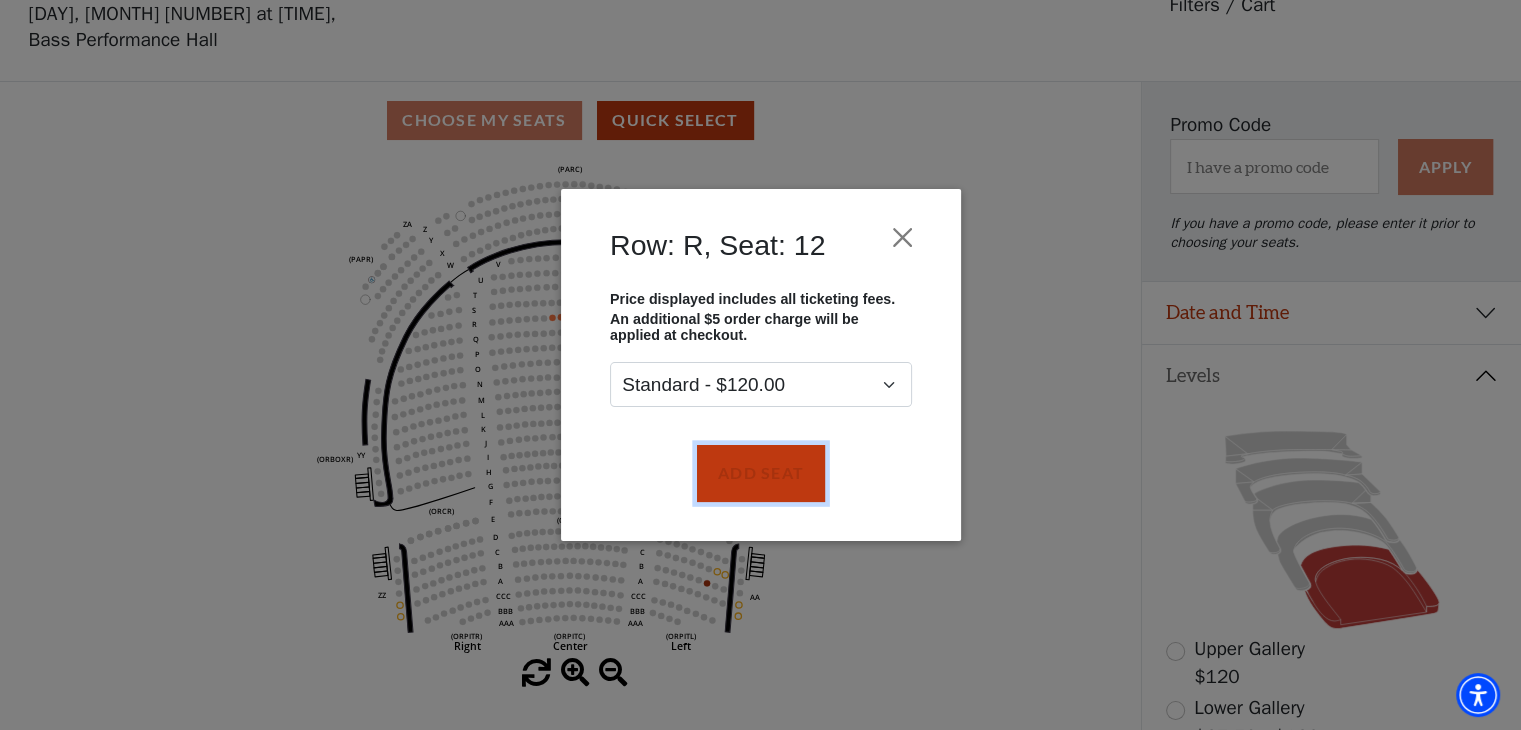 drag, startPoint x: 742, startPoint y: 490, endPoint x: 640, endPoint y: 405, distance: 132.77425 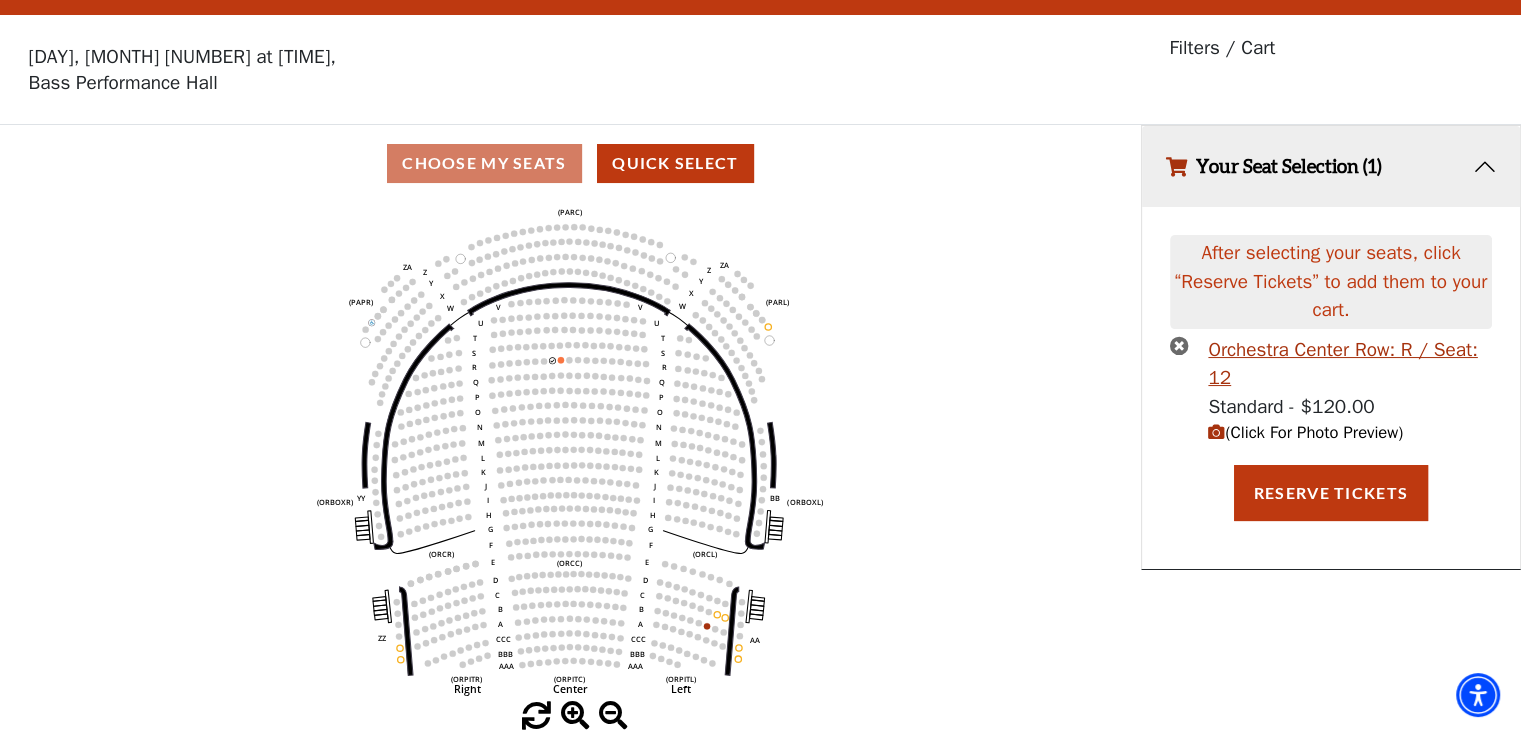 scroll, scrollTop: 0, scrollLeft: 0, axis: both 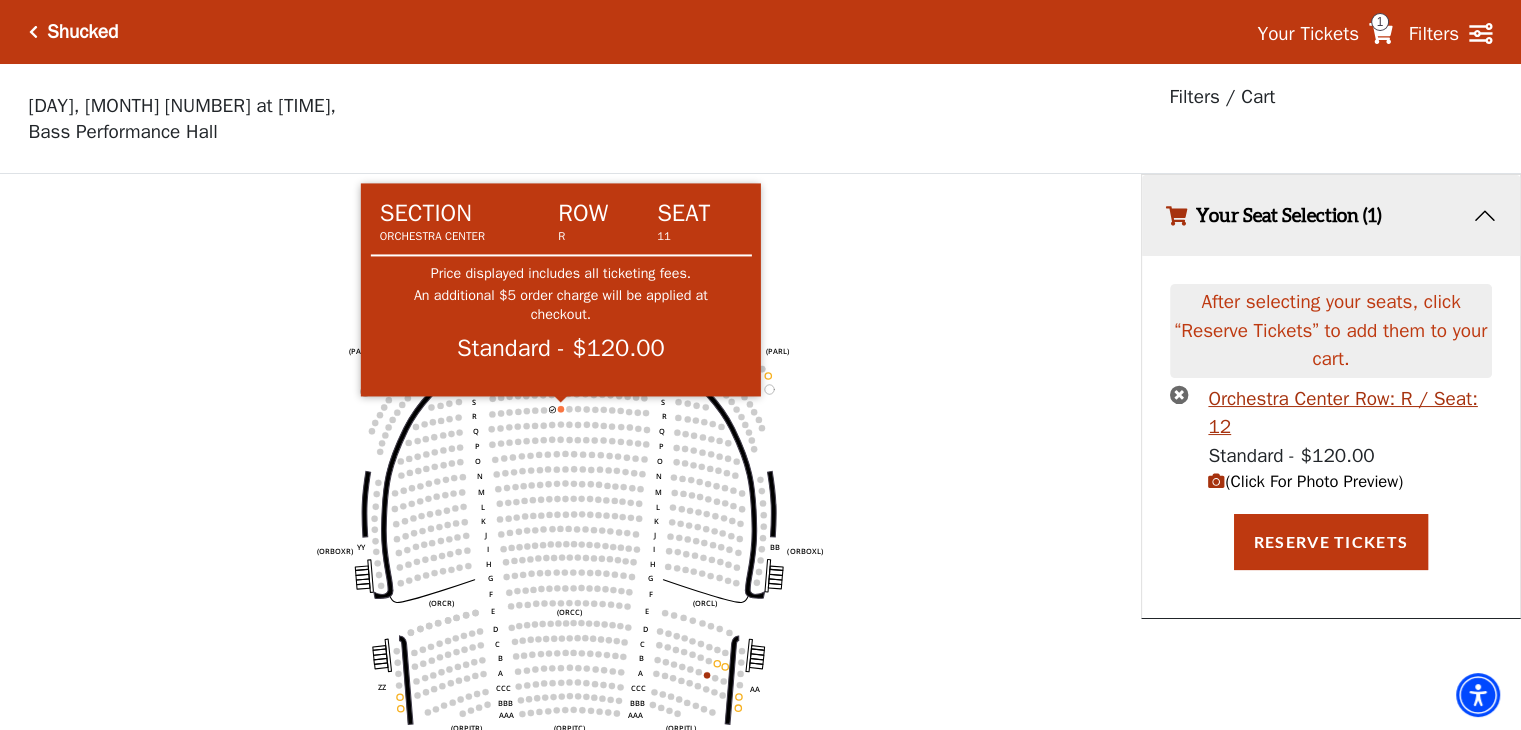 click 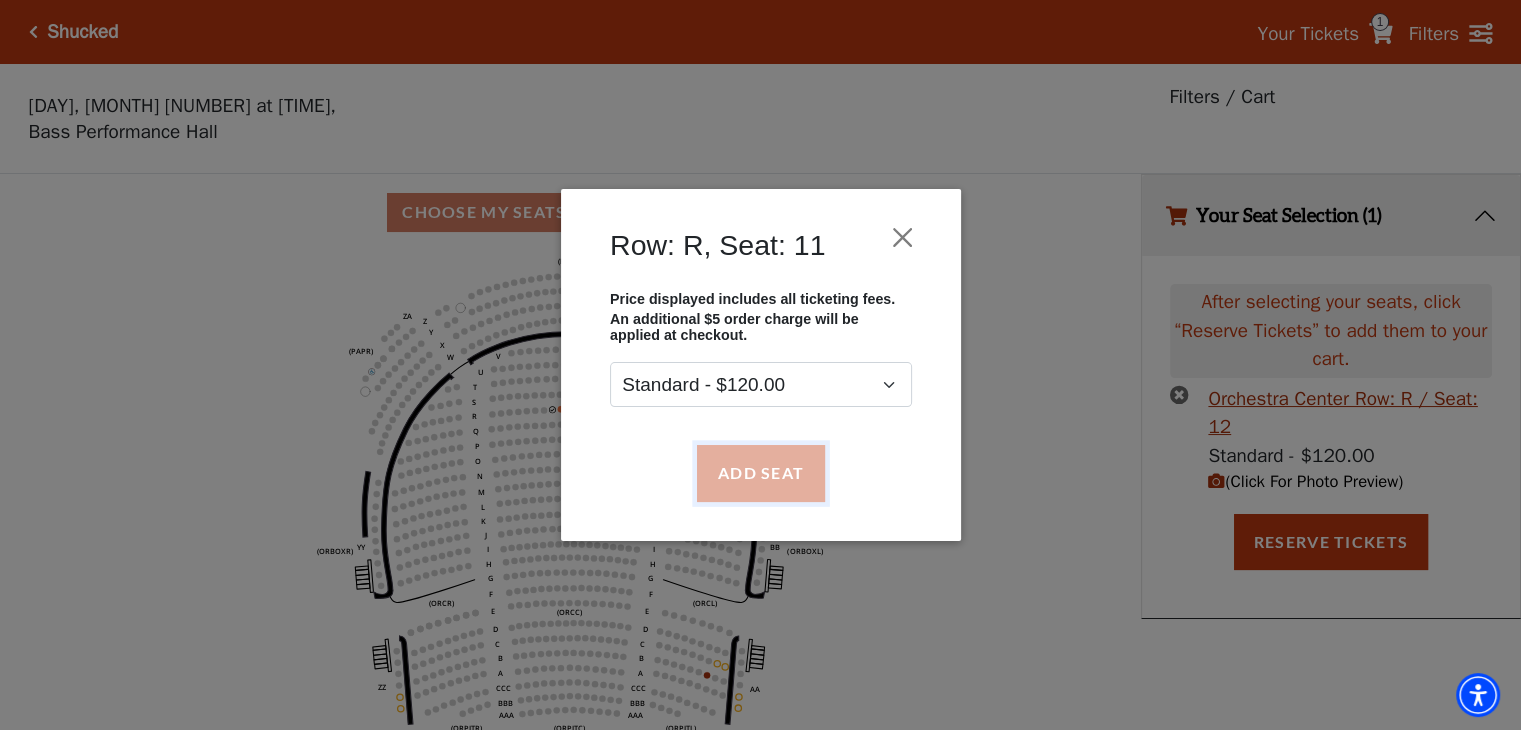 drag, startPoint x: 728, startPoint y: 475, endPoint x: 738, endPoint y: 473, distance: 10.198039 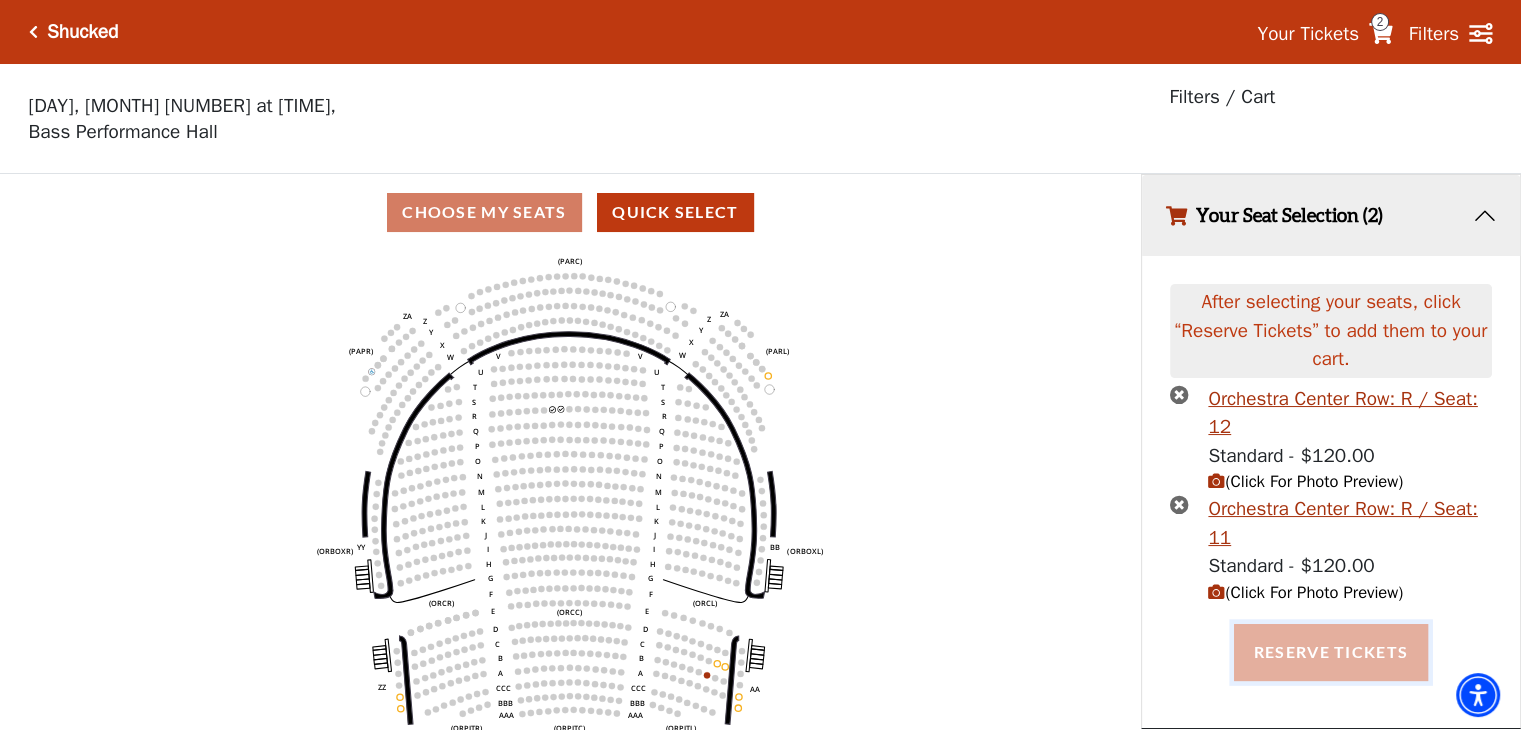 click on "Reserve Tickets" at bounding box center (1331, 652) 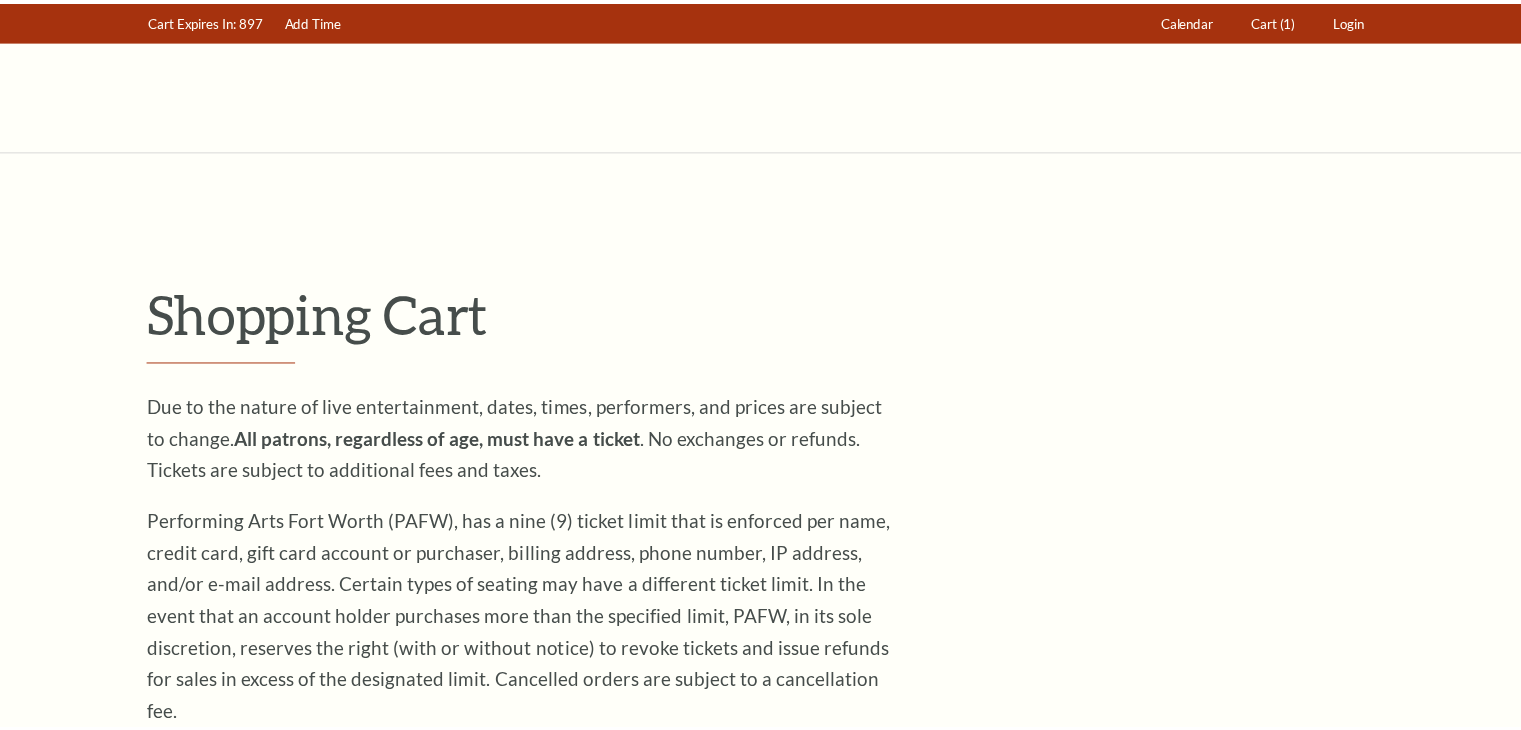 scroll, scrollTop: 0, scrollLeft: 0, axis: both 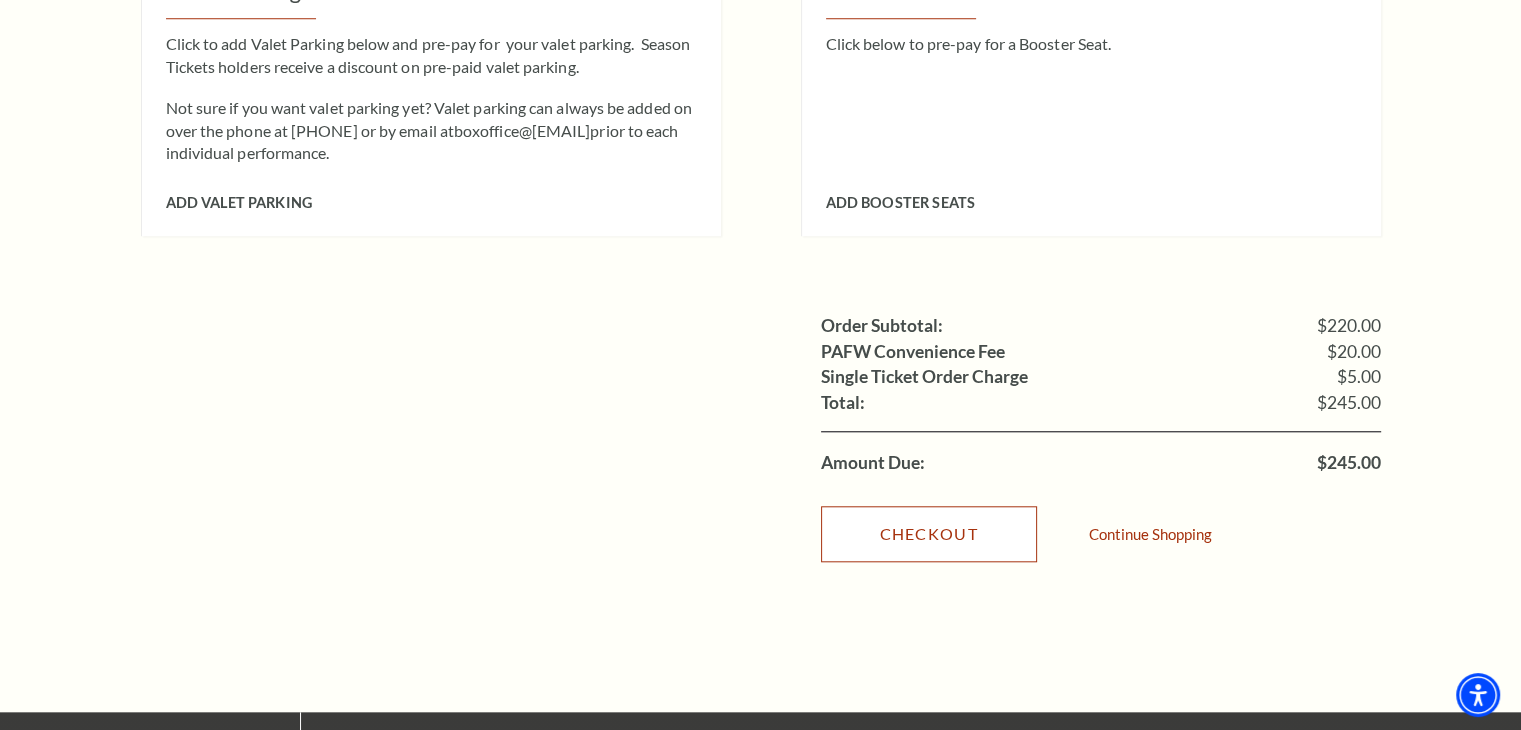 click on "Checkout" at bounding box center [929, 534] 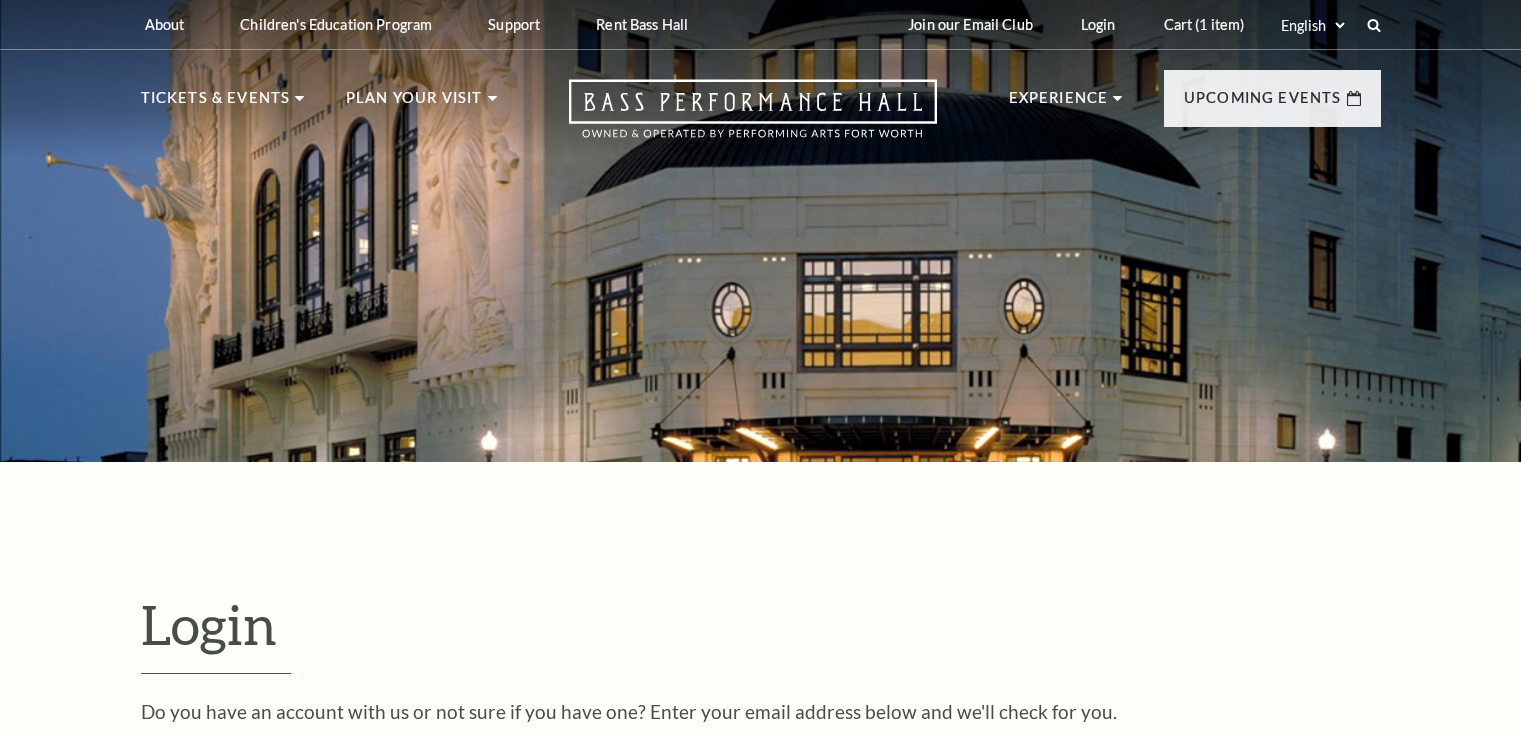 scroll, scrollTop: 591, scrollLeft: 0, axis: vertical 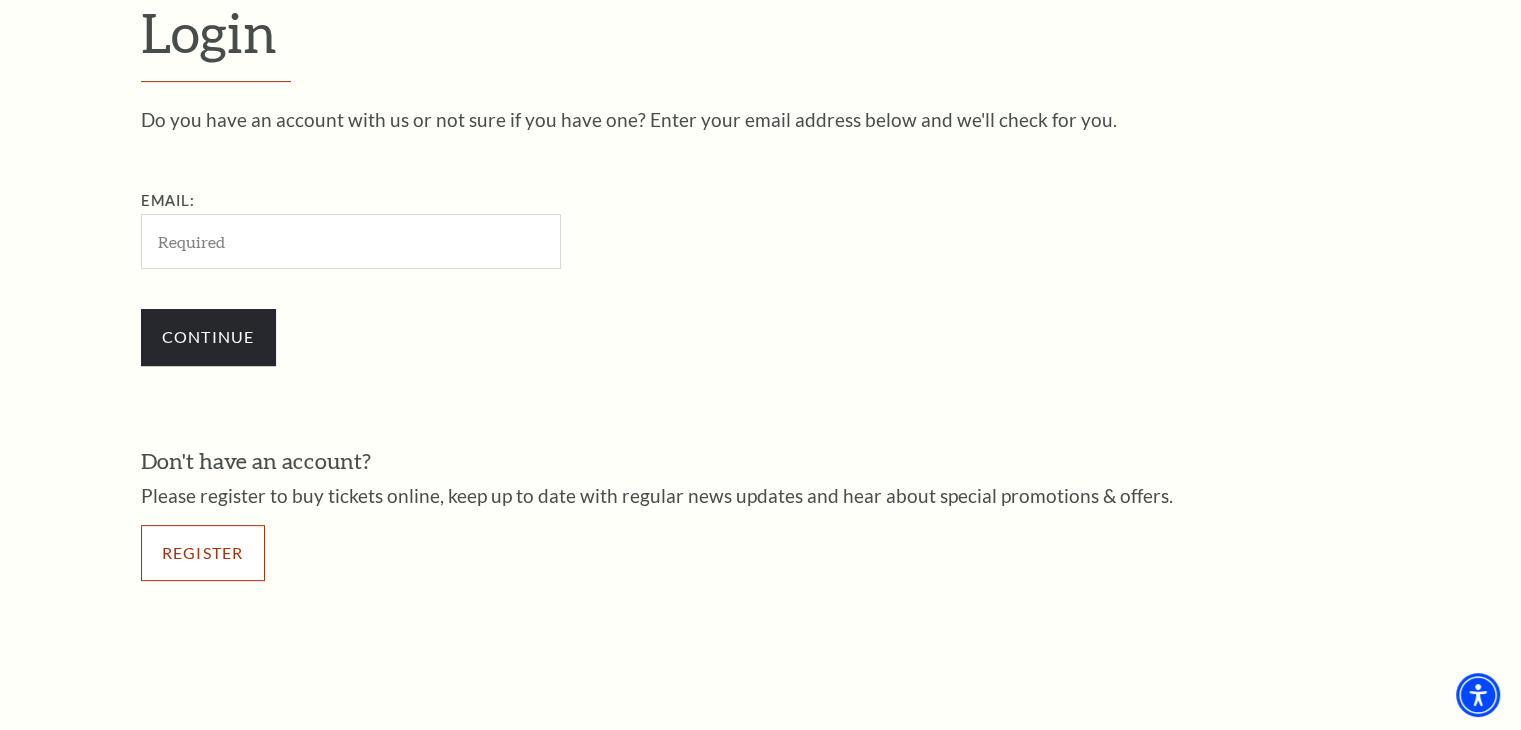 click on "Register" at bounding box center [203, 553] 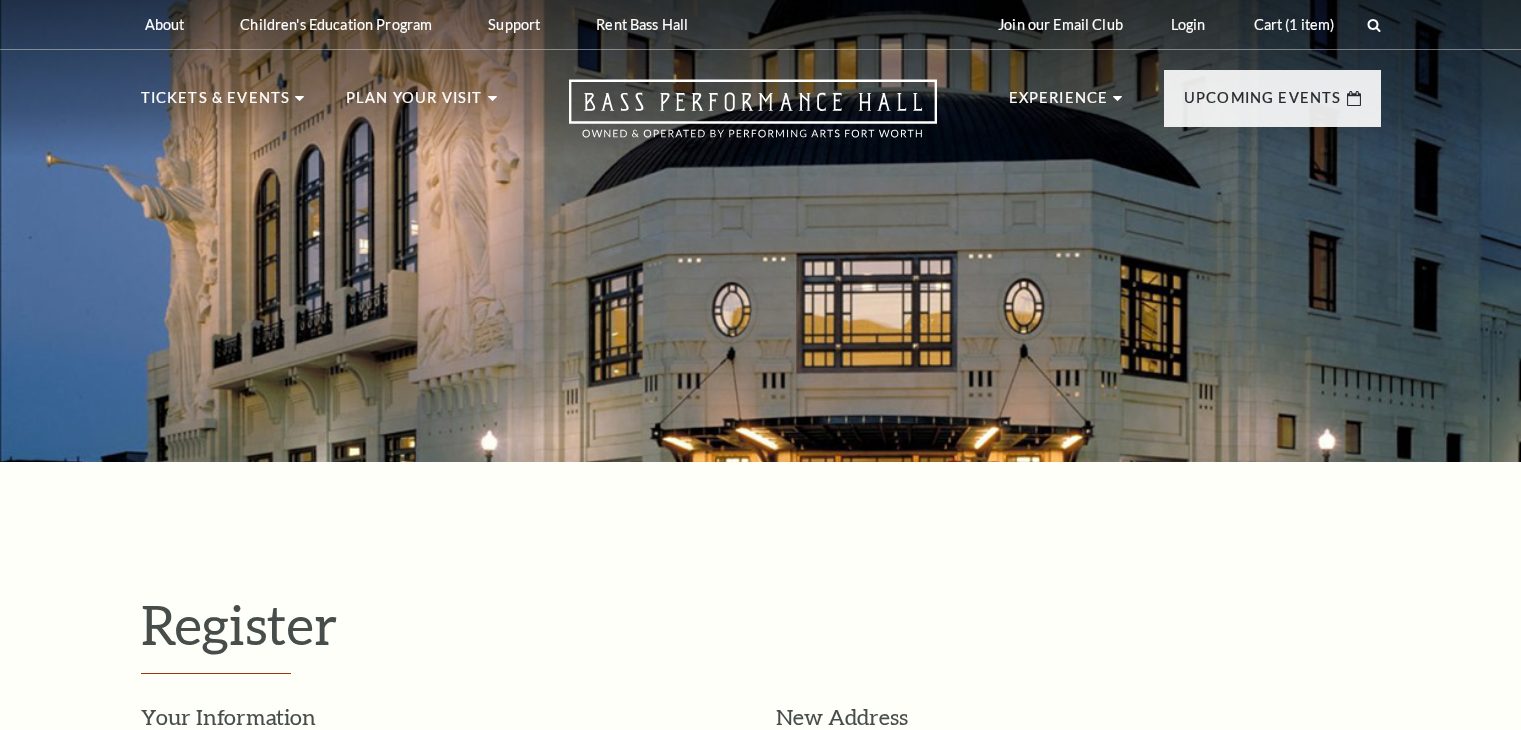 scroll, scrollTop: 0, scrollLeft: 0, axis: both 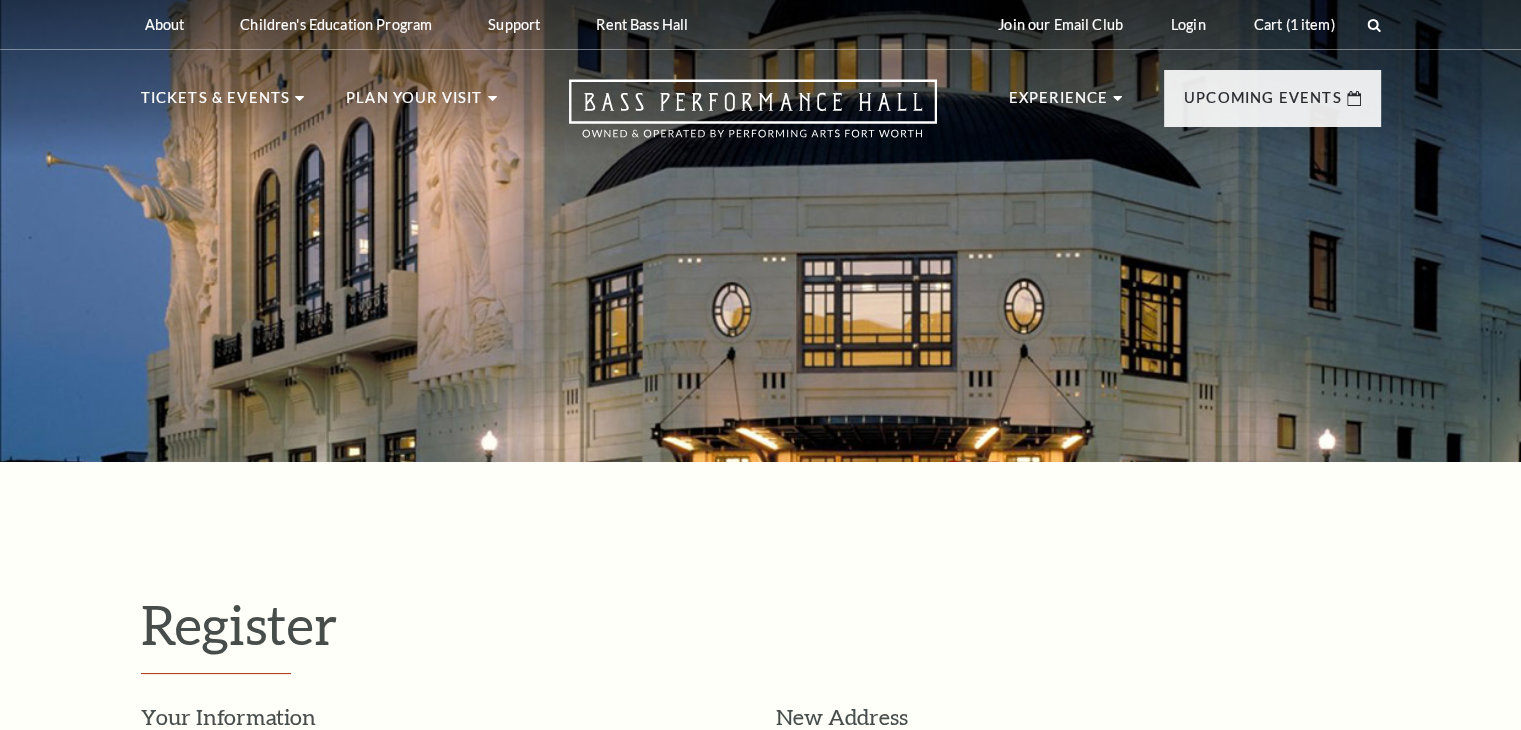 select on "1" 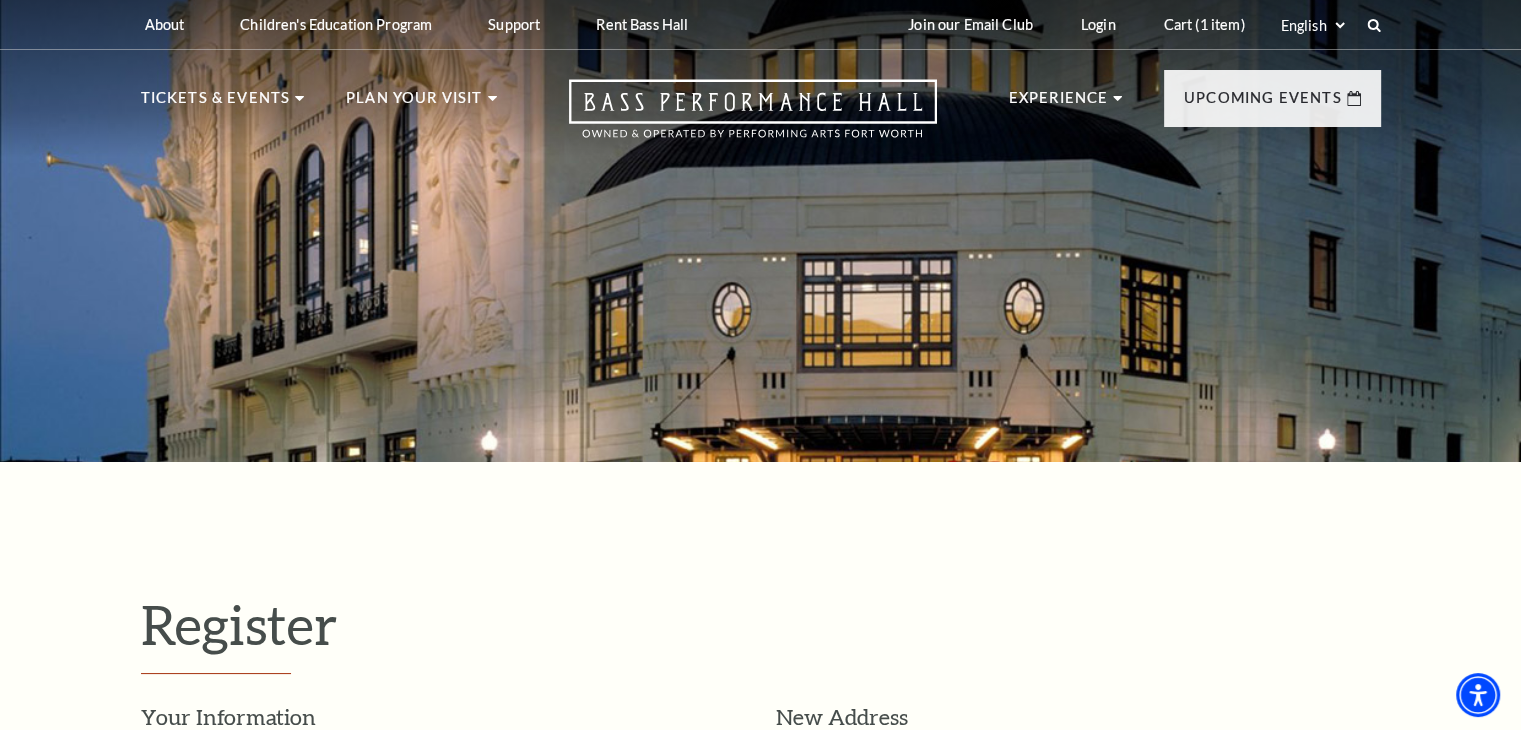 drag, startPoint x: 44, startPoint y: 561, endPoint x: 59, endPoint y: 553, distance: 17 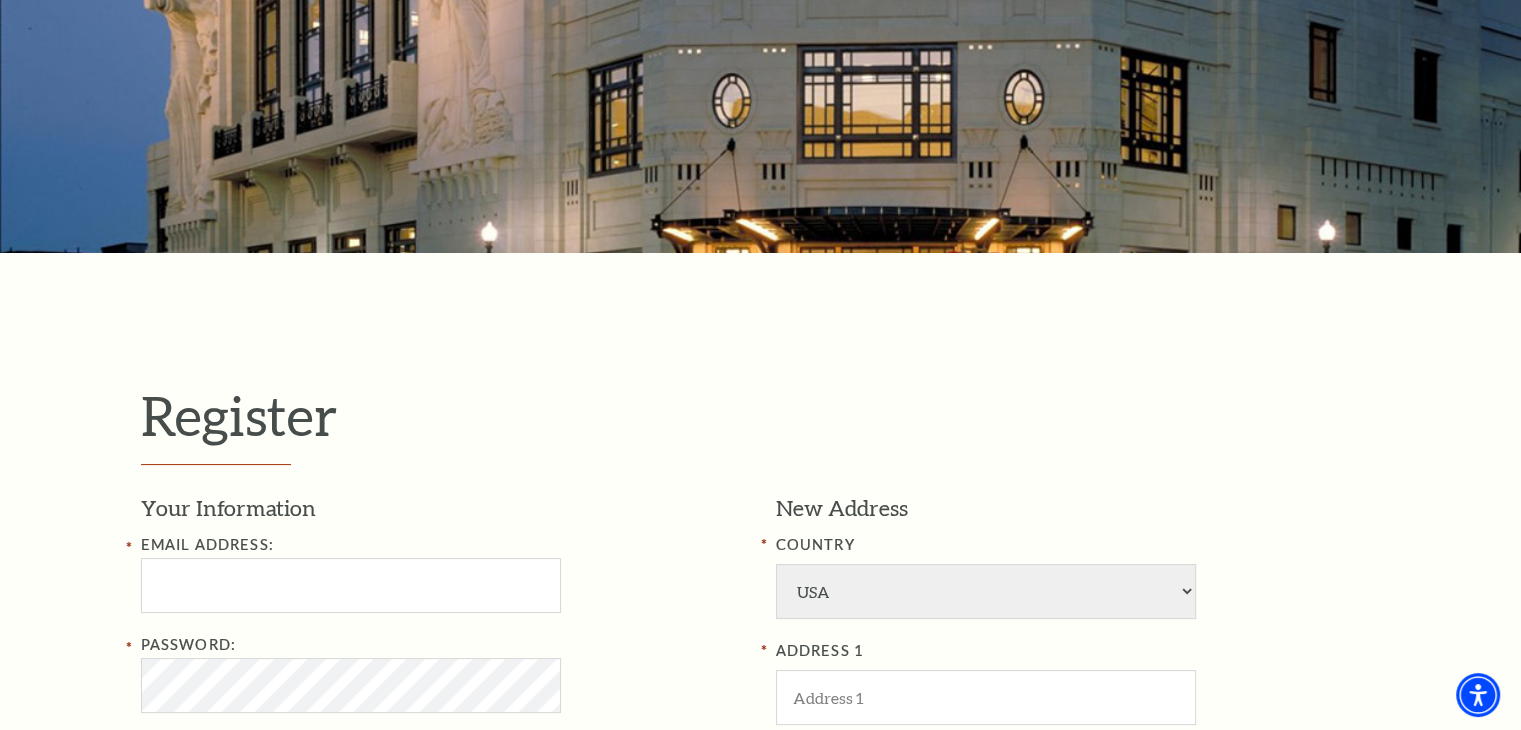 scroll, scrollTop: 600, scrollLeft: 0, axis: vertical 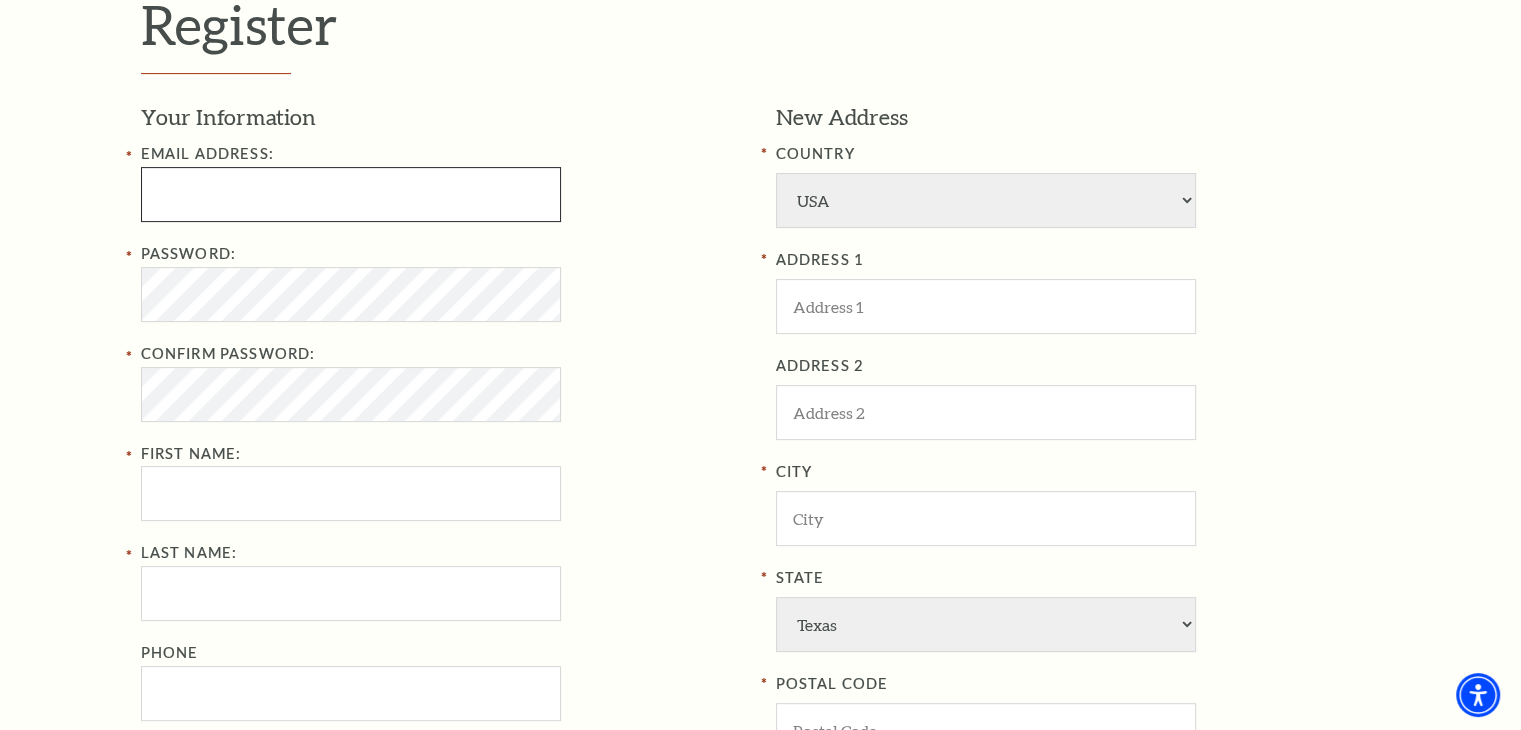 drag, startPoint x: 404, startPoint y: 185, endPoint x: 406, endPoint y: 227, distance: 42.047592 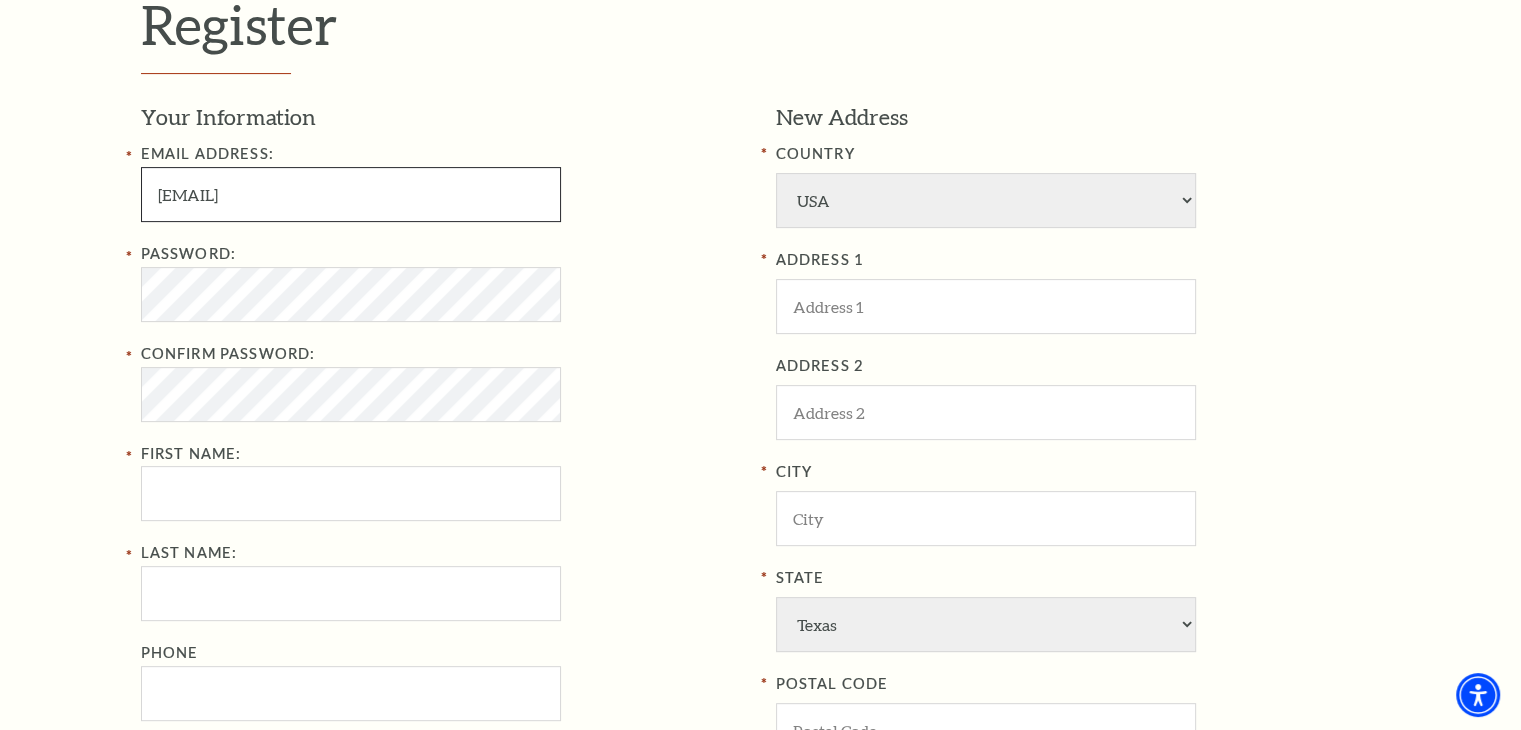 type on "bpgolds@gmail.com" 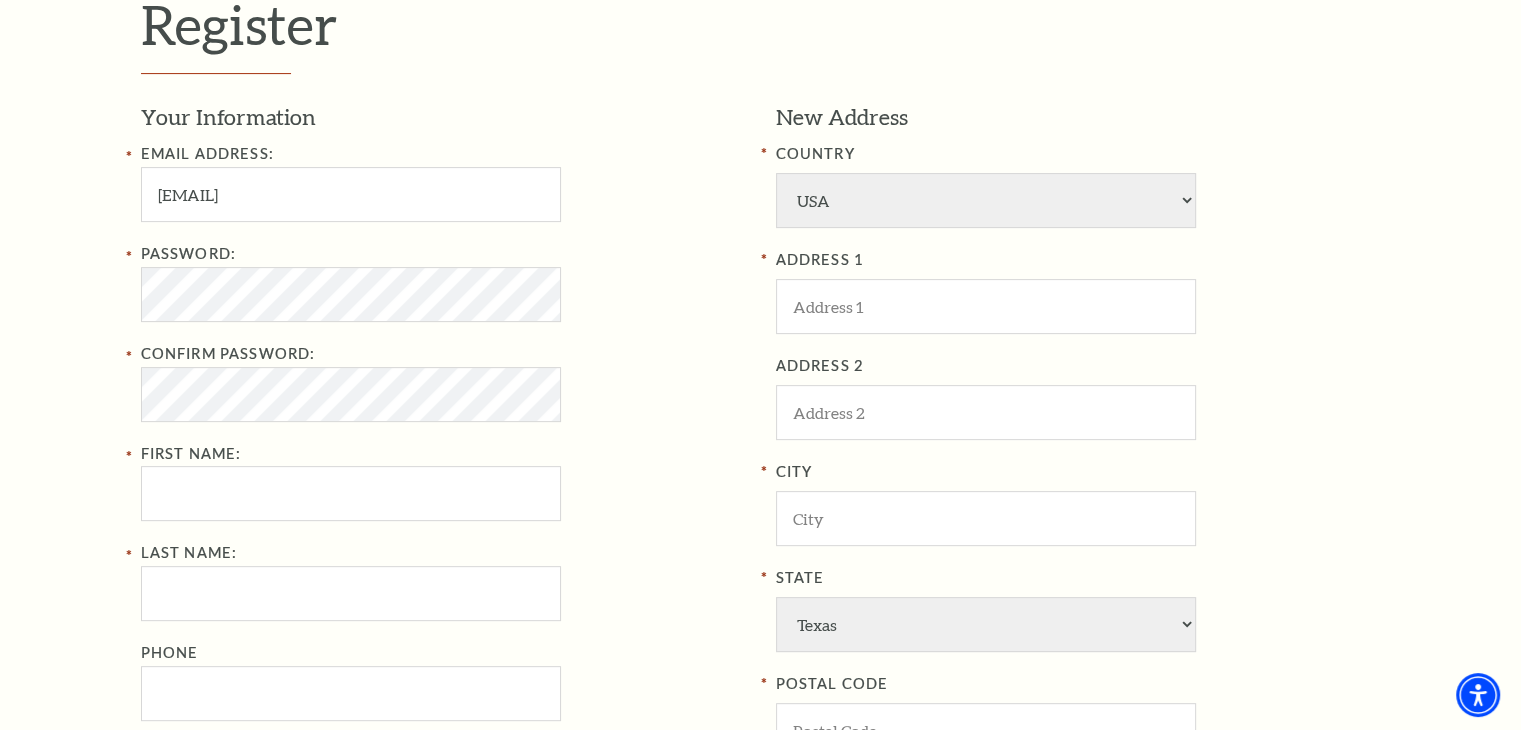 drag, startPoint x: 94, startPoint y: 342, endPoint x: 144, endPoint y: 321, distance: 54.230988 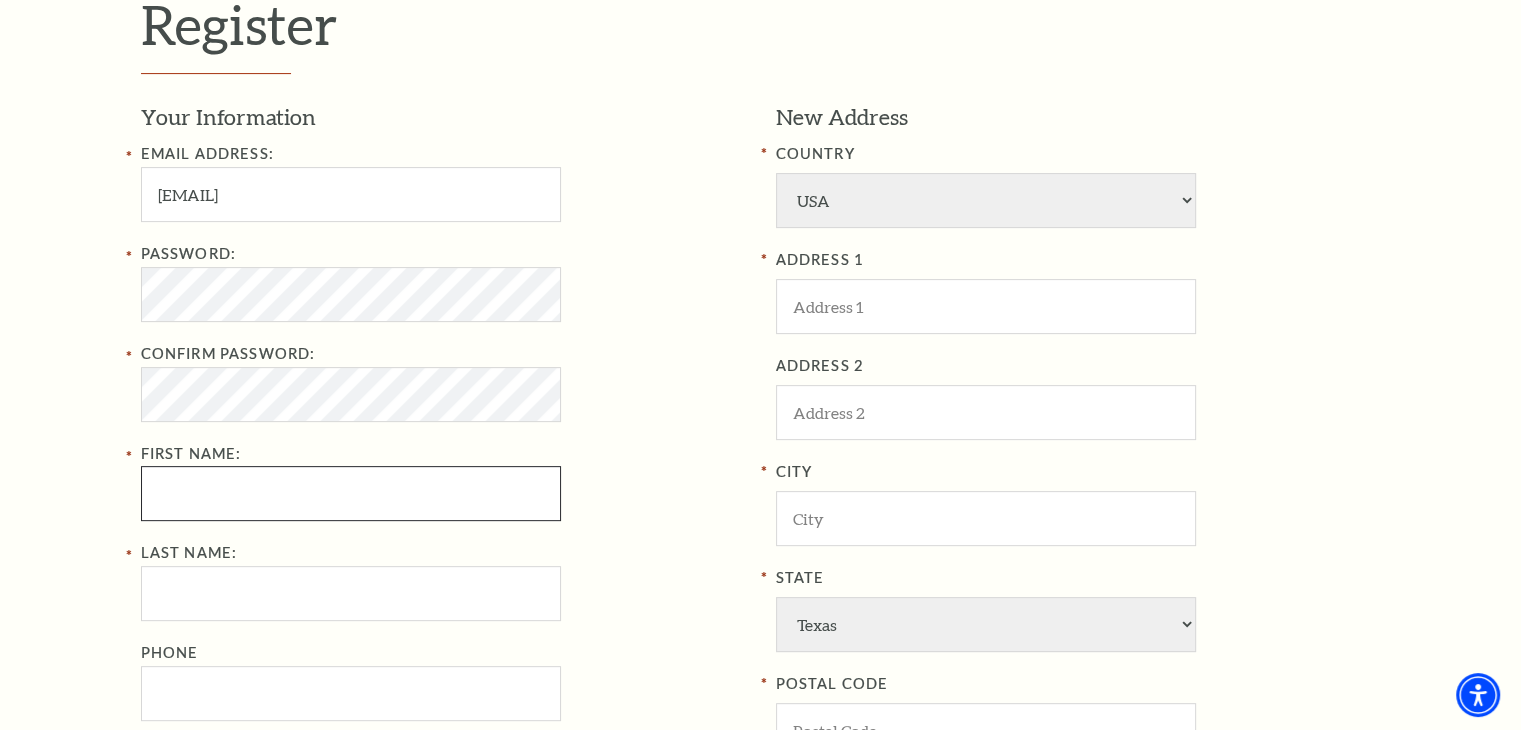 click on "First Name:" at bounding box center (351, 493) 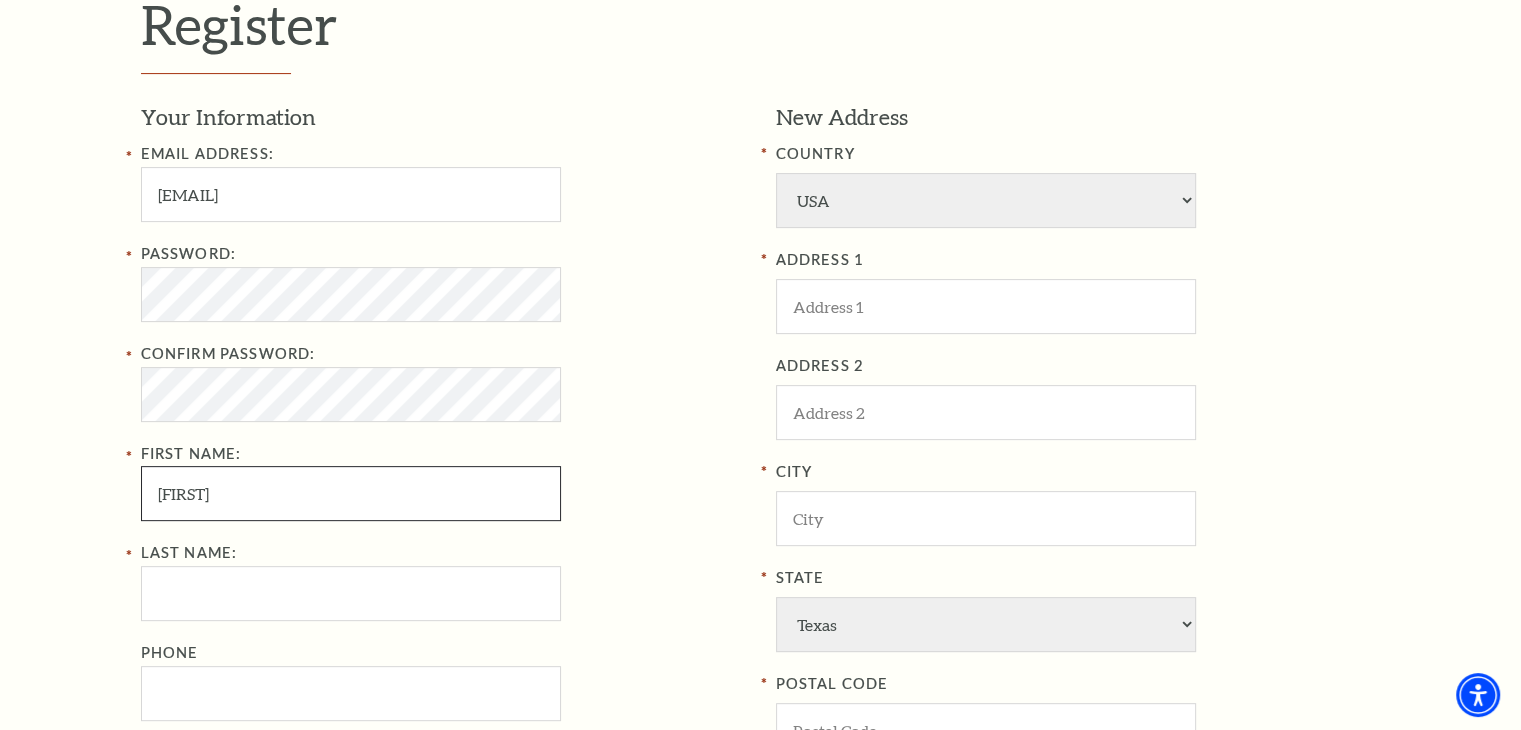 type on "brian" 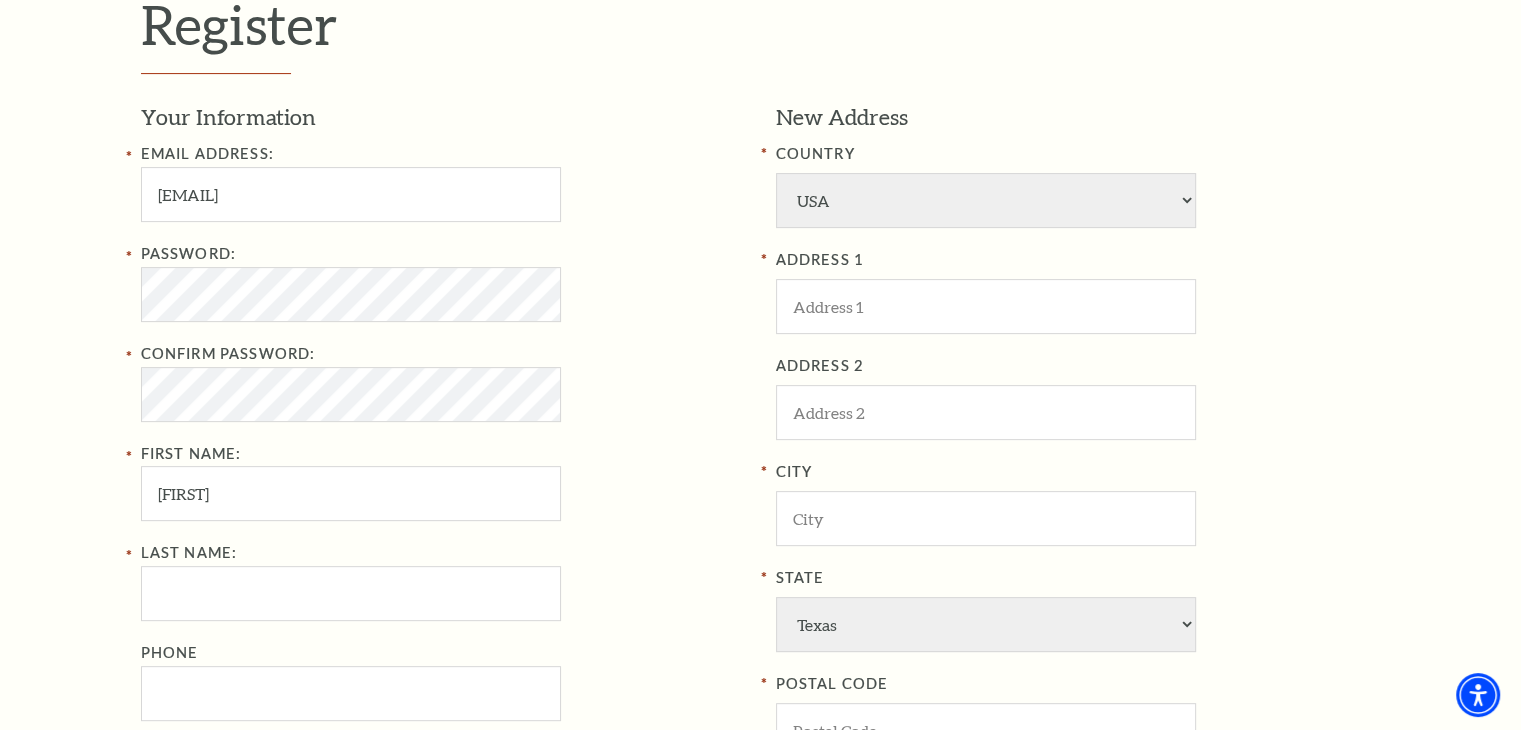 drag, startPoint x: 5, startPoint y: 426, endPoint x: 156, endPoint y: 628, distance: 252.20032 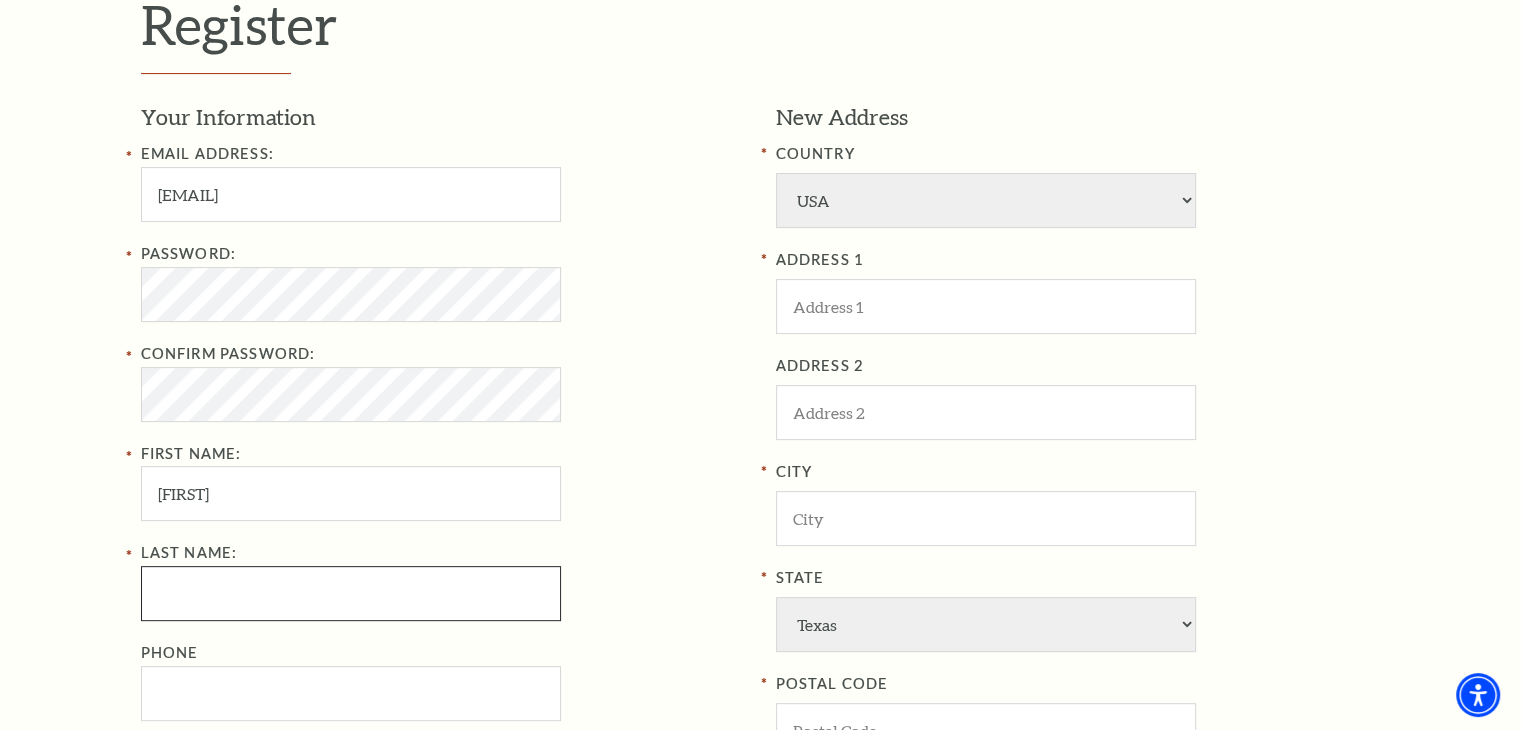 click on "Last Name:" at bounding box center [351, 593] 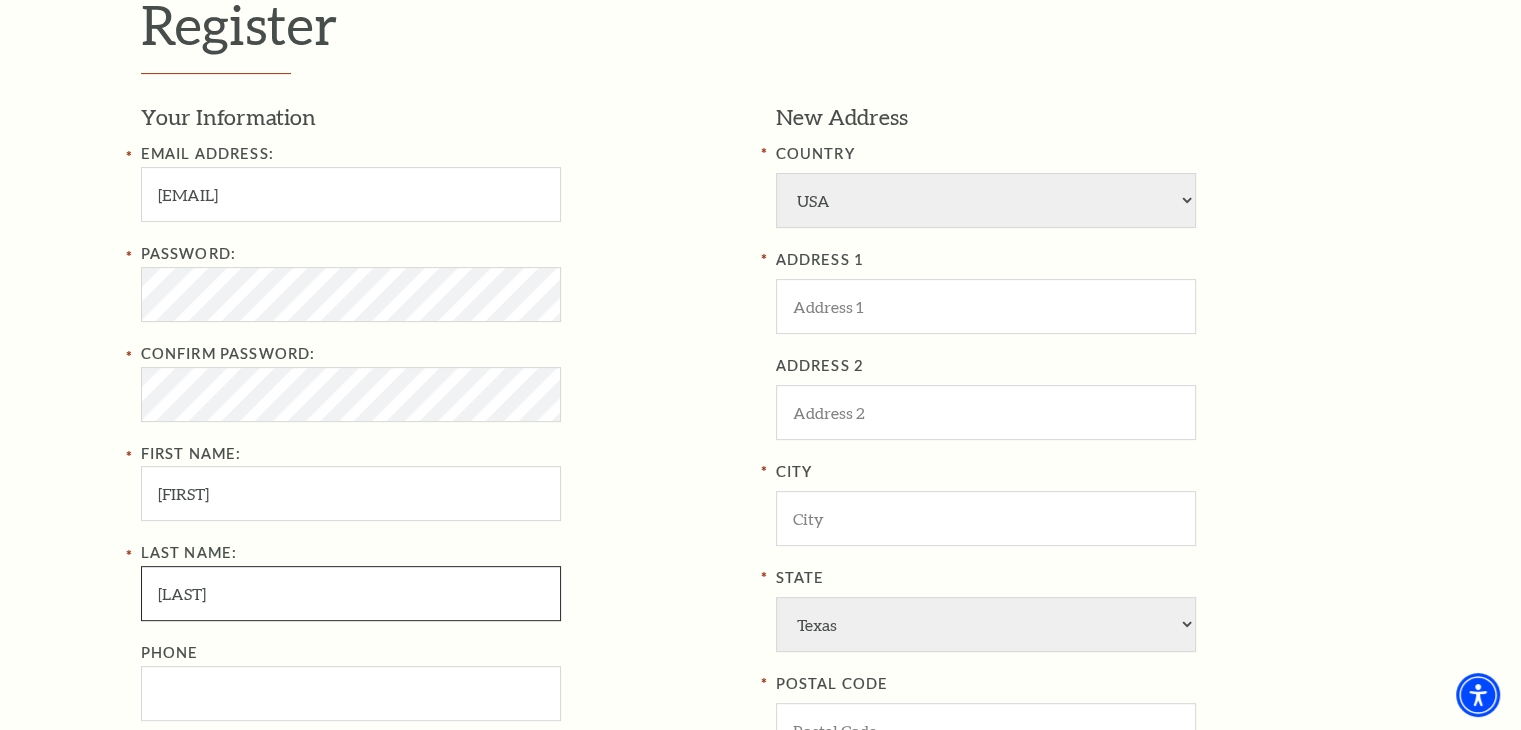 type on "goldman" 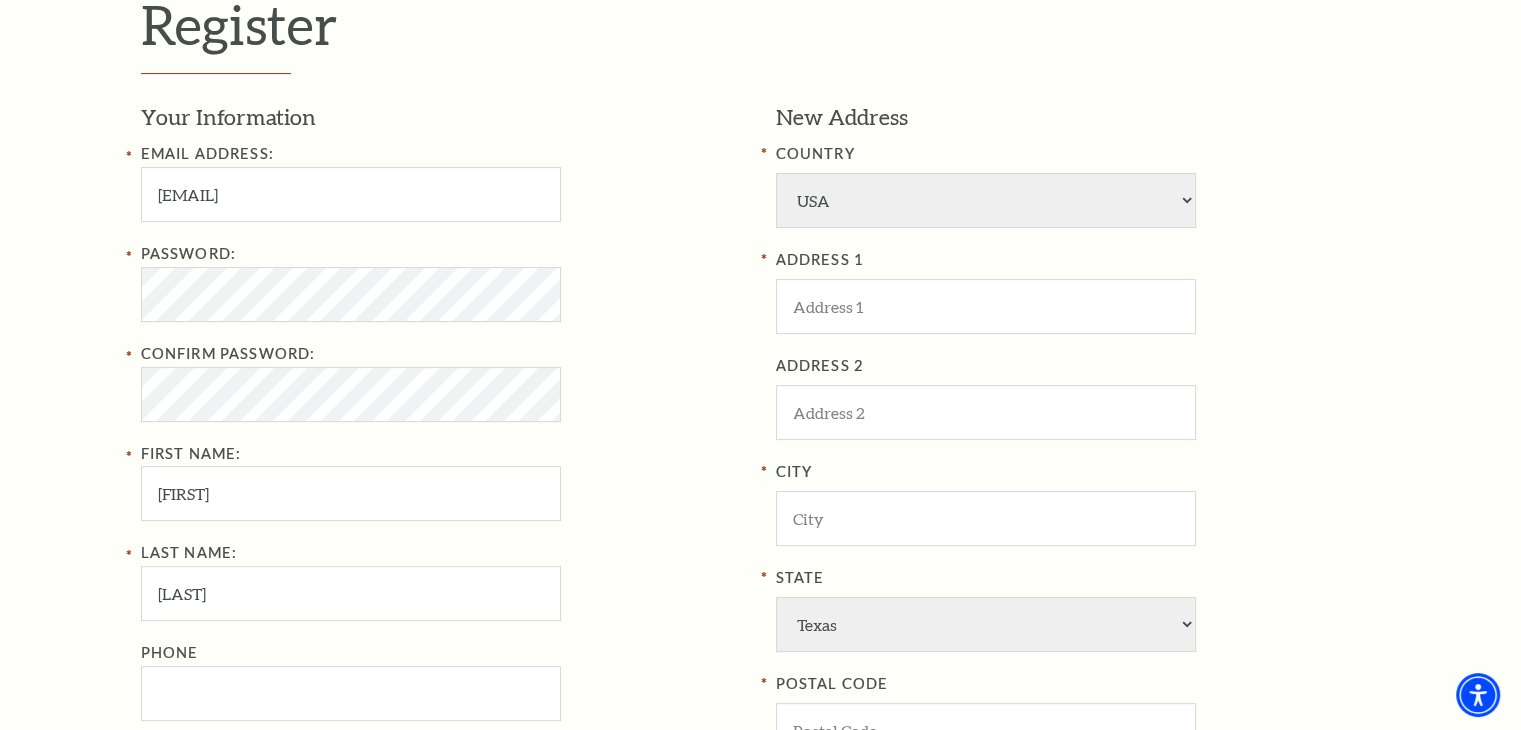 drag, startPoint x: 2, startPoint y: 546, endPoint x: 210, endPoint y: 542, distance: 208.03845 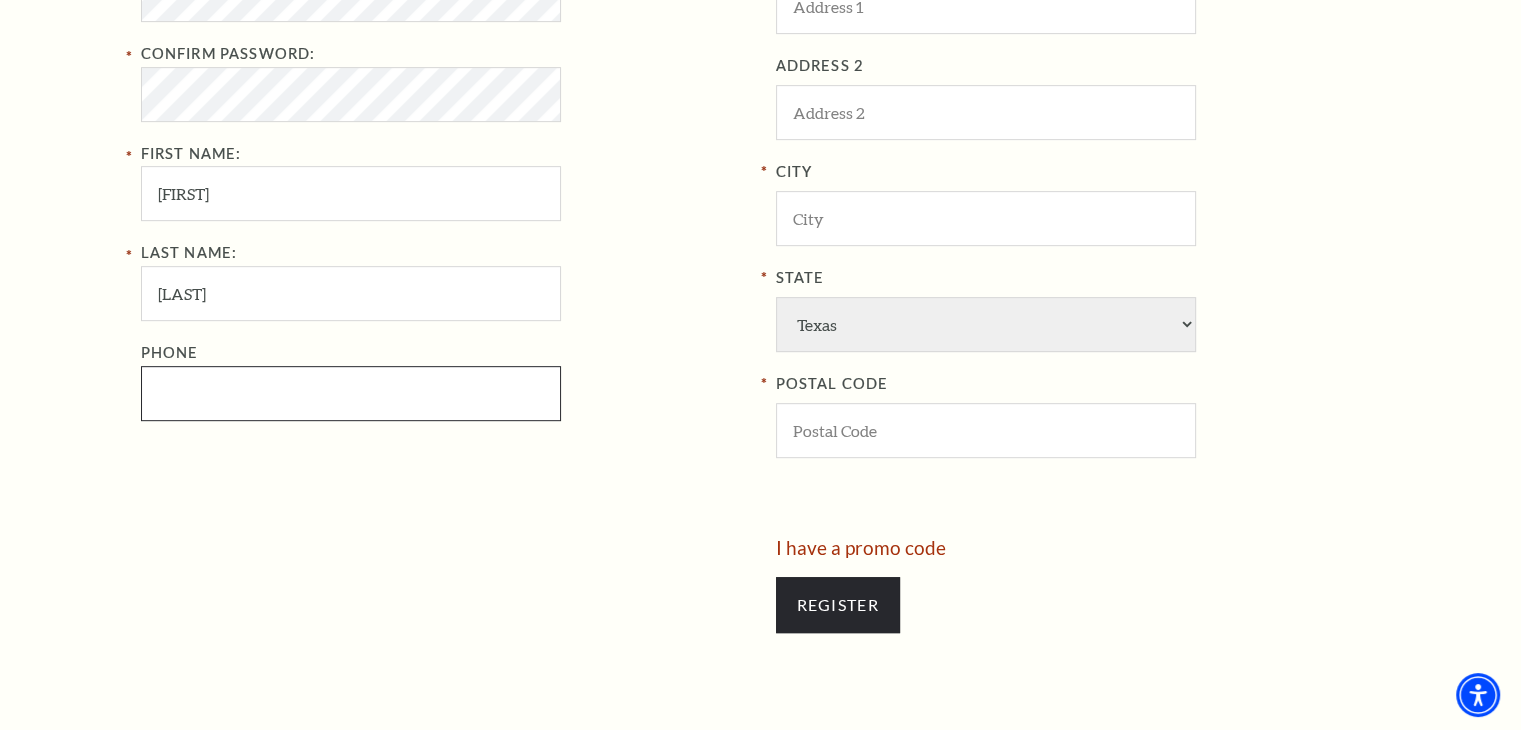 click on "Phone" at bounding box center [351, 393] 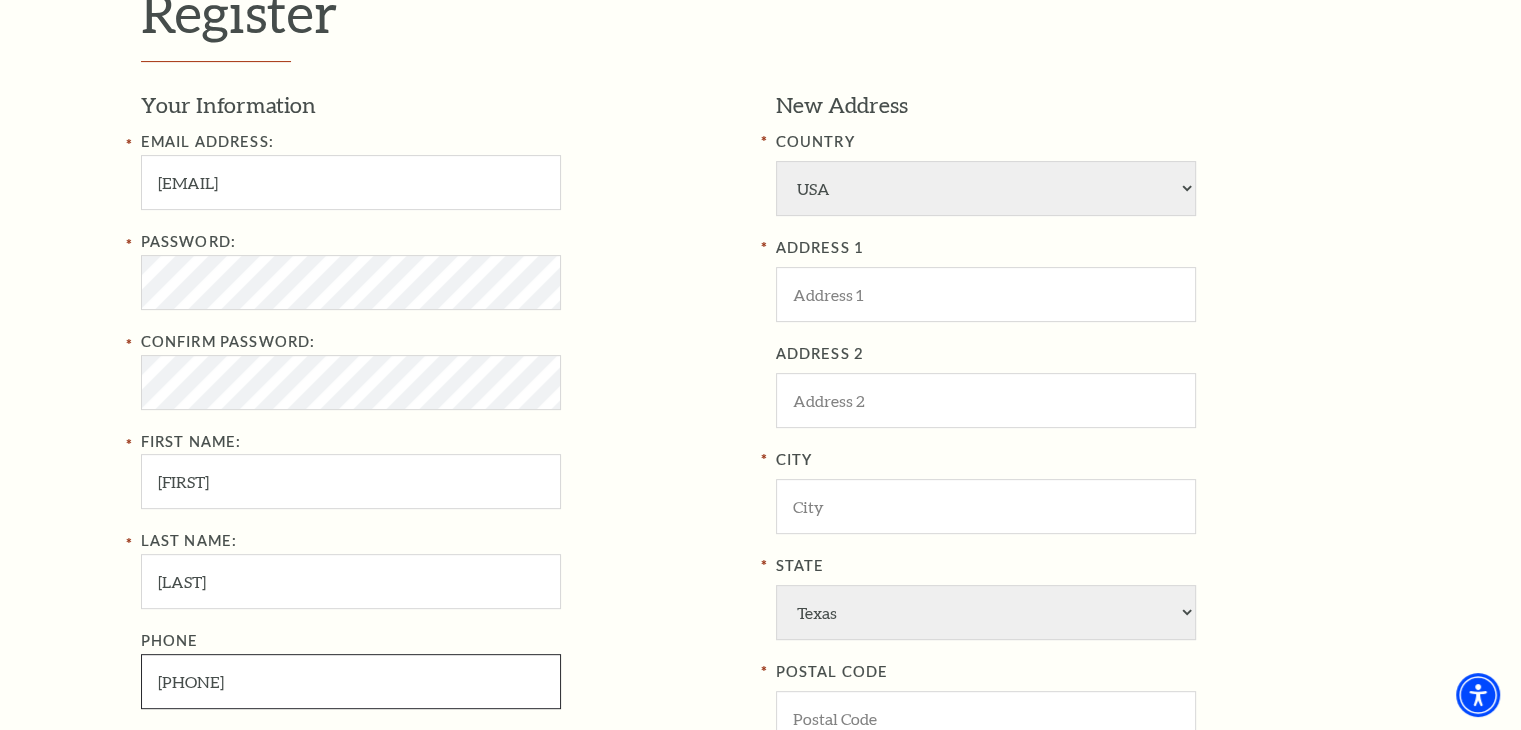 scroll, scrollTop: 600, scrollLeft: 0, axis: vertical 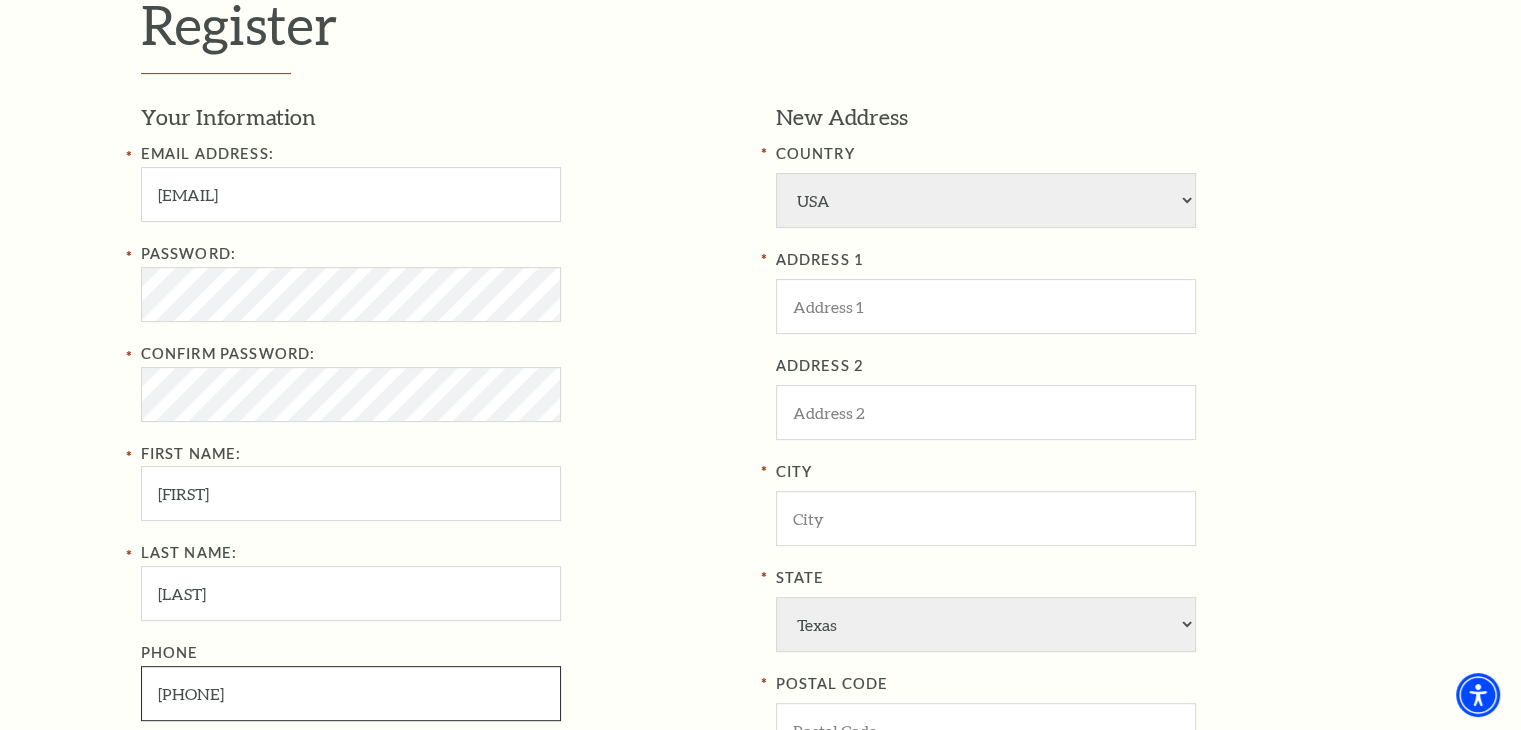 type on "703-447-4333" 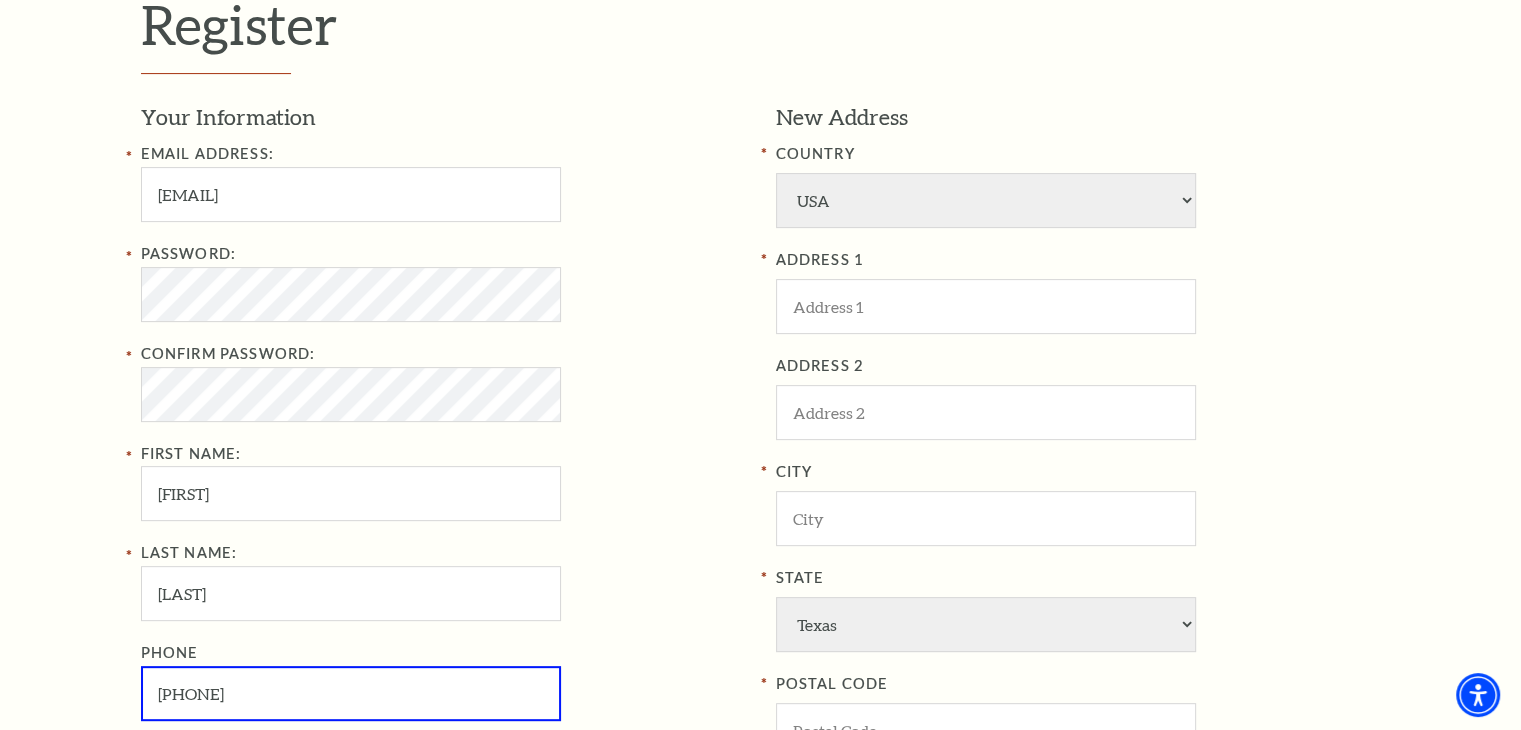 drag, startPoint x: 1393, startPoint y: 393, endPoint x: 893, endPoint y: 293, distance: 509.90195 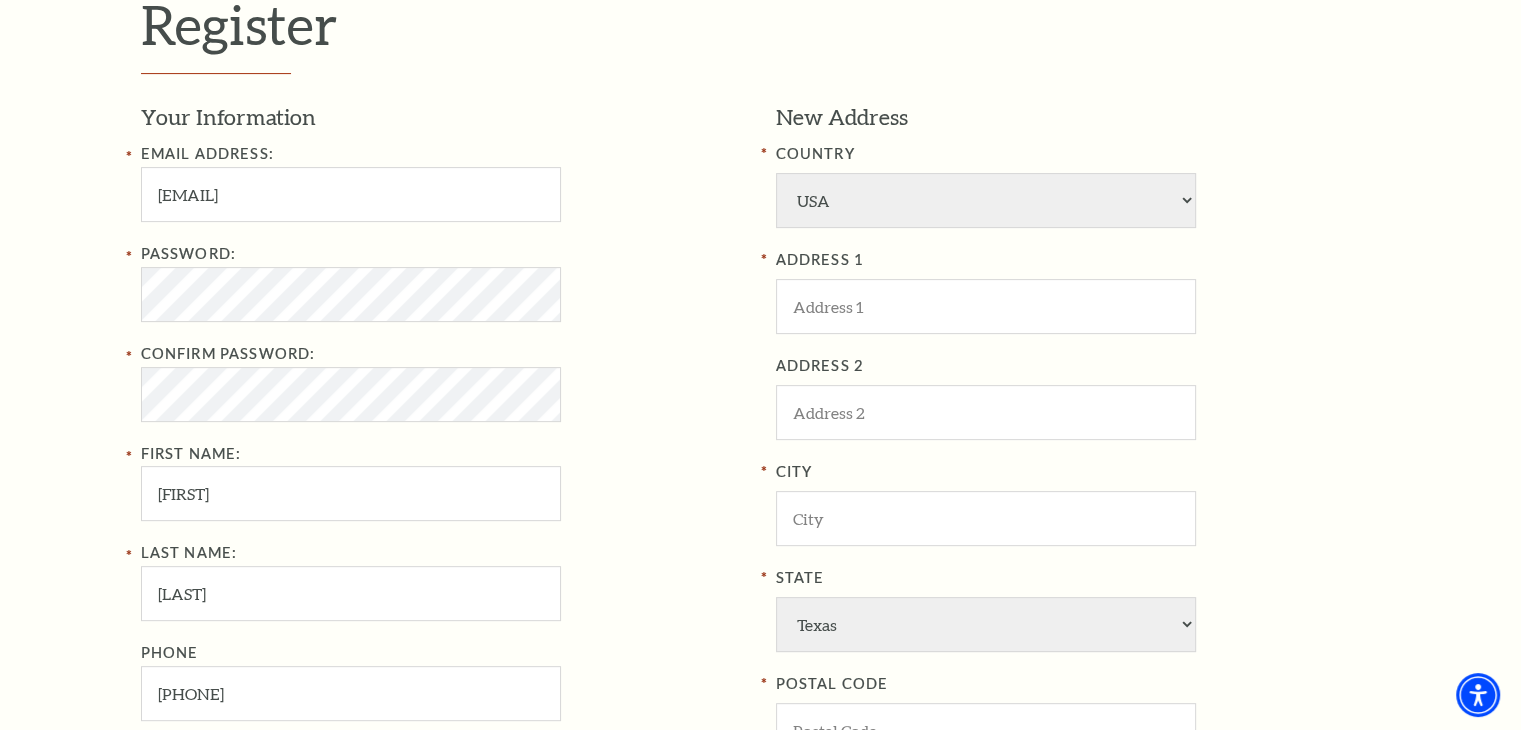 drag, startPoint x: 722, startPoint y: 279, endPoint x: 755, endPoint y: 280, distance: 33.01515 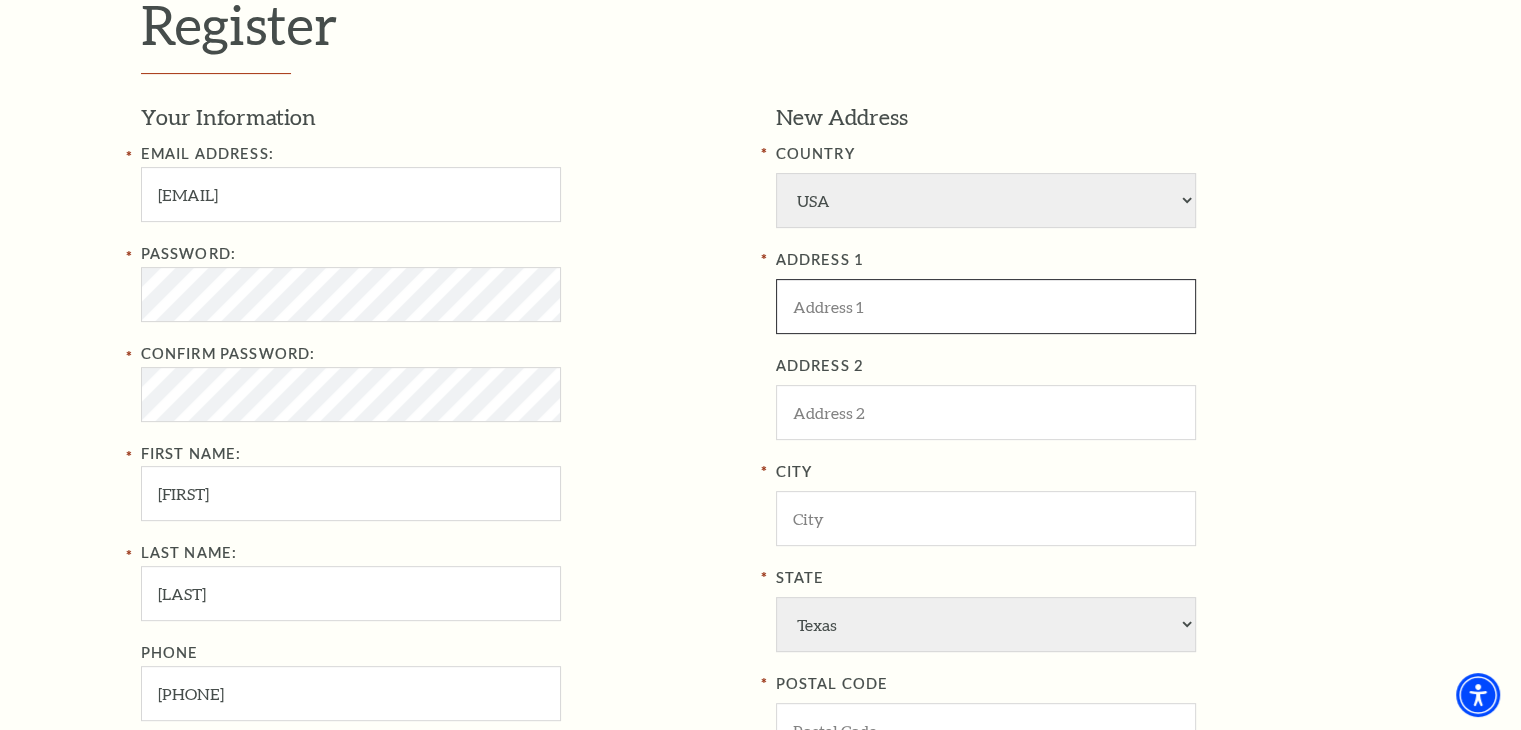 click at bounding box center (986, 306) 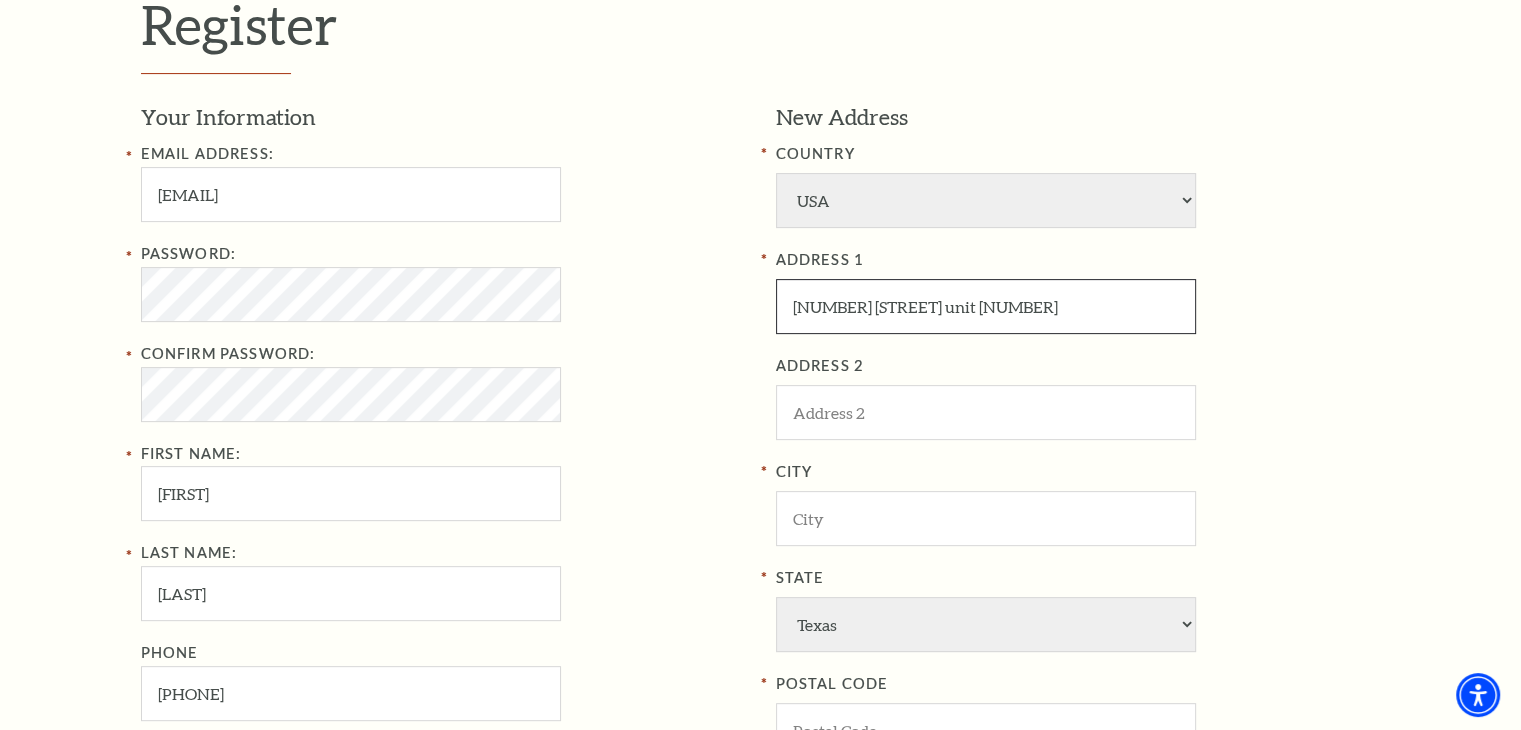 type on "[NUMBER] [STREET] unit [NUMBER]" 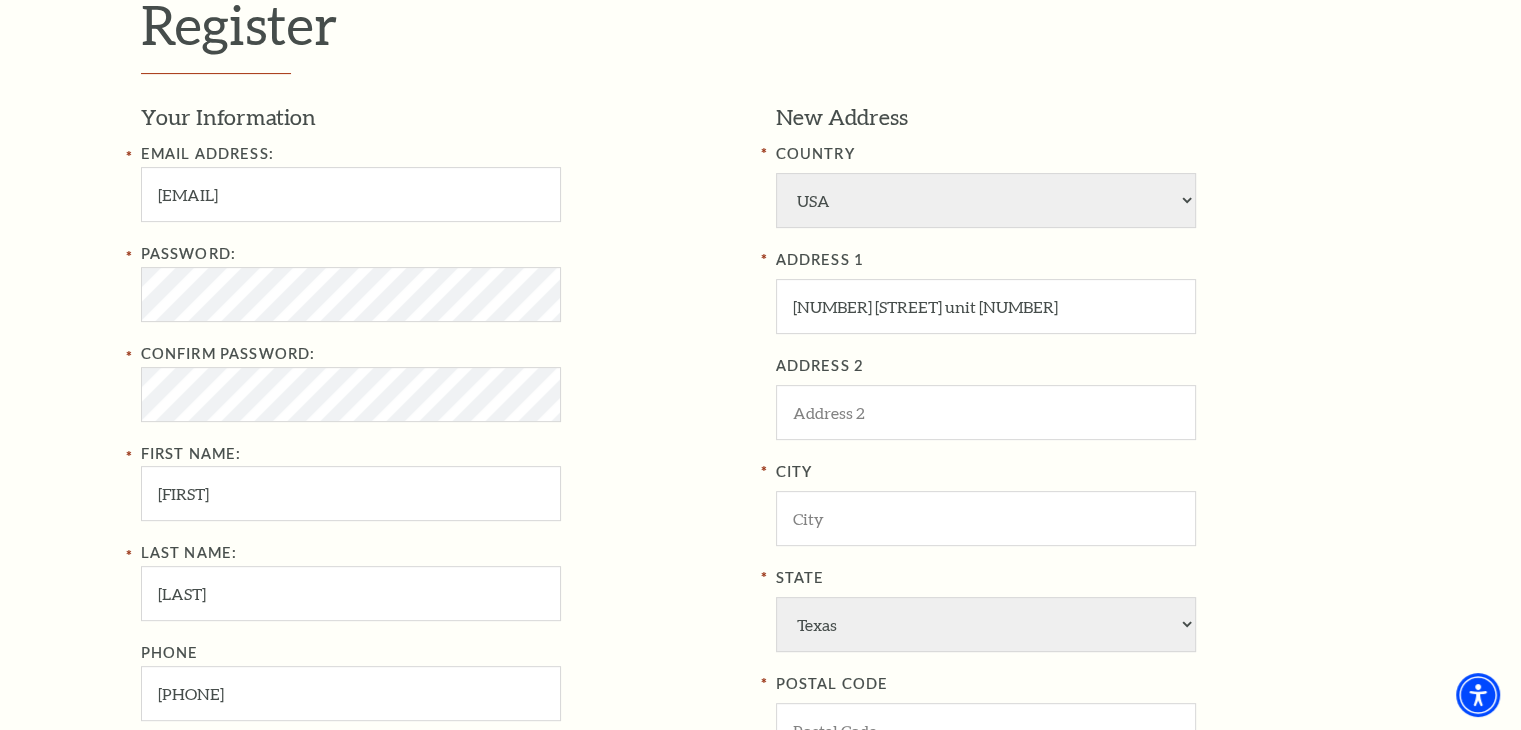 click on "ADDRESS 2" at bounding box center [1078, 397] 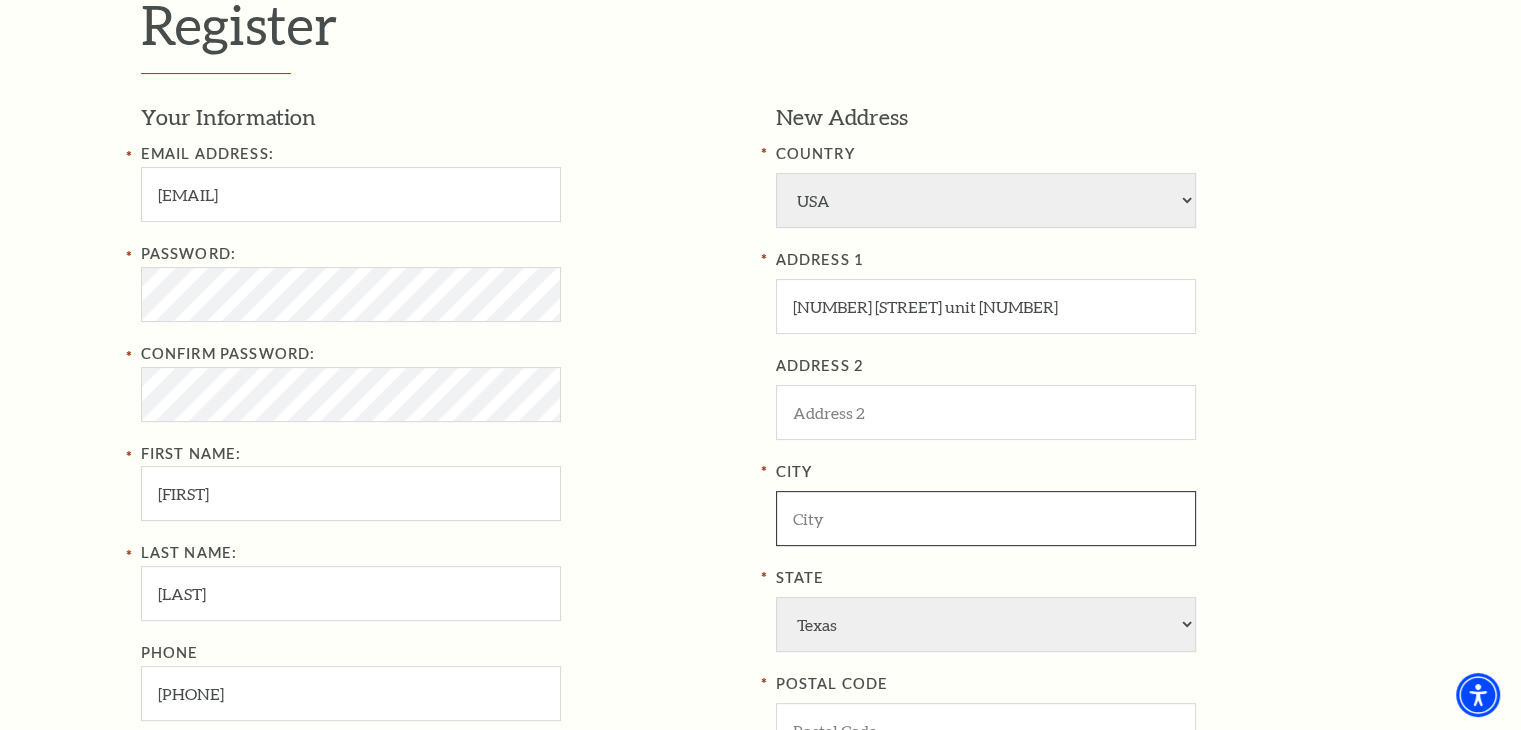 click at bounding box center (986, 518) 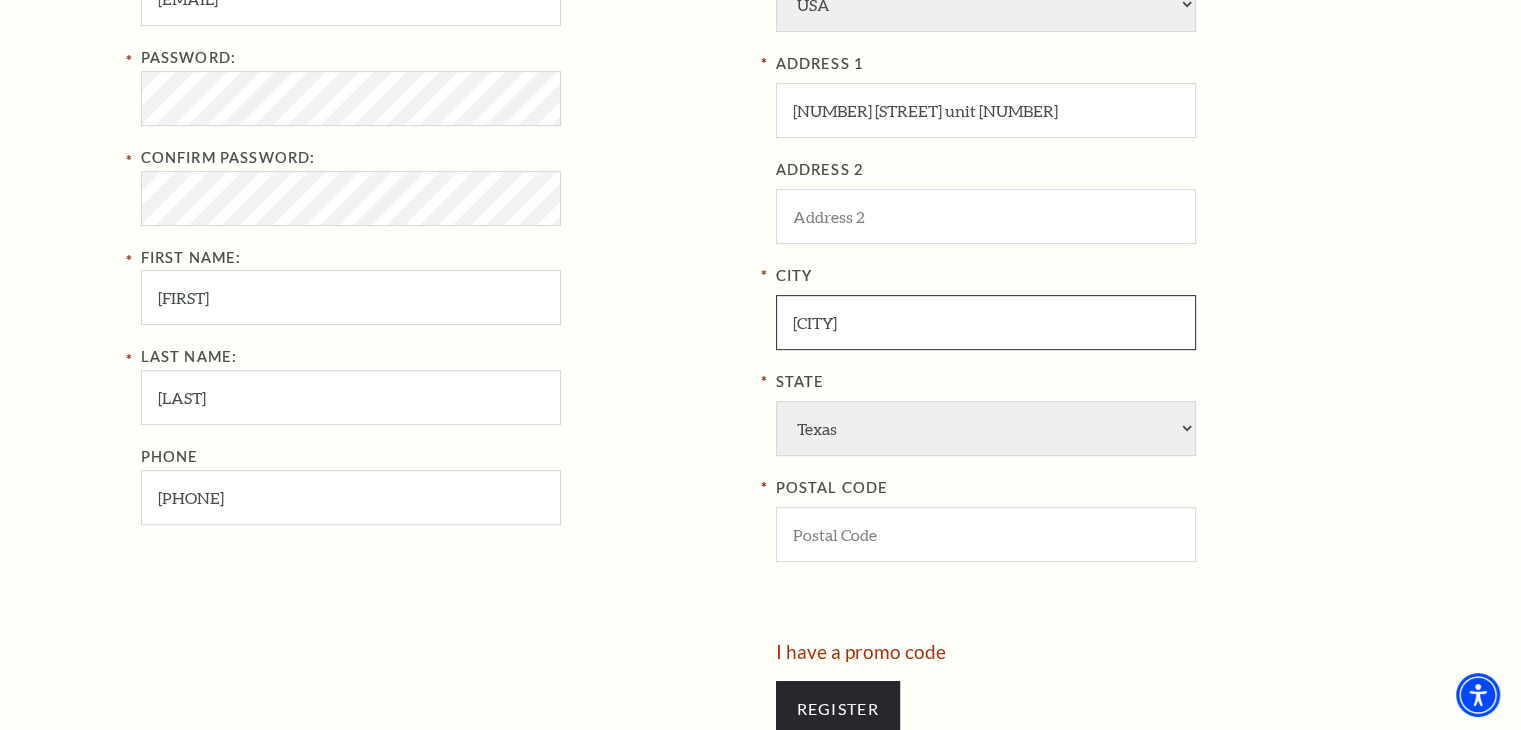 scroll, scrollTop: 800, scrollLeft: 0, axis: vertical 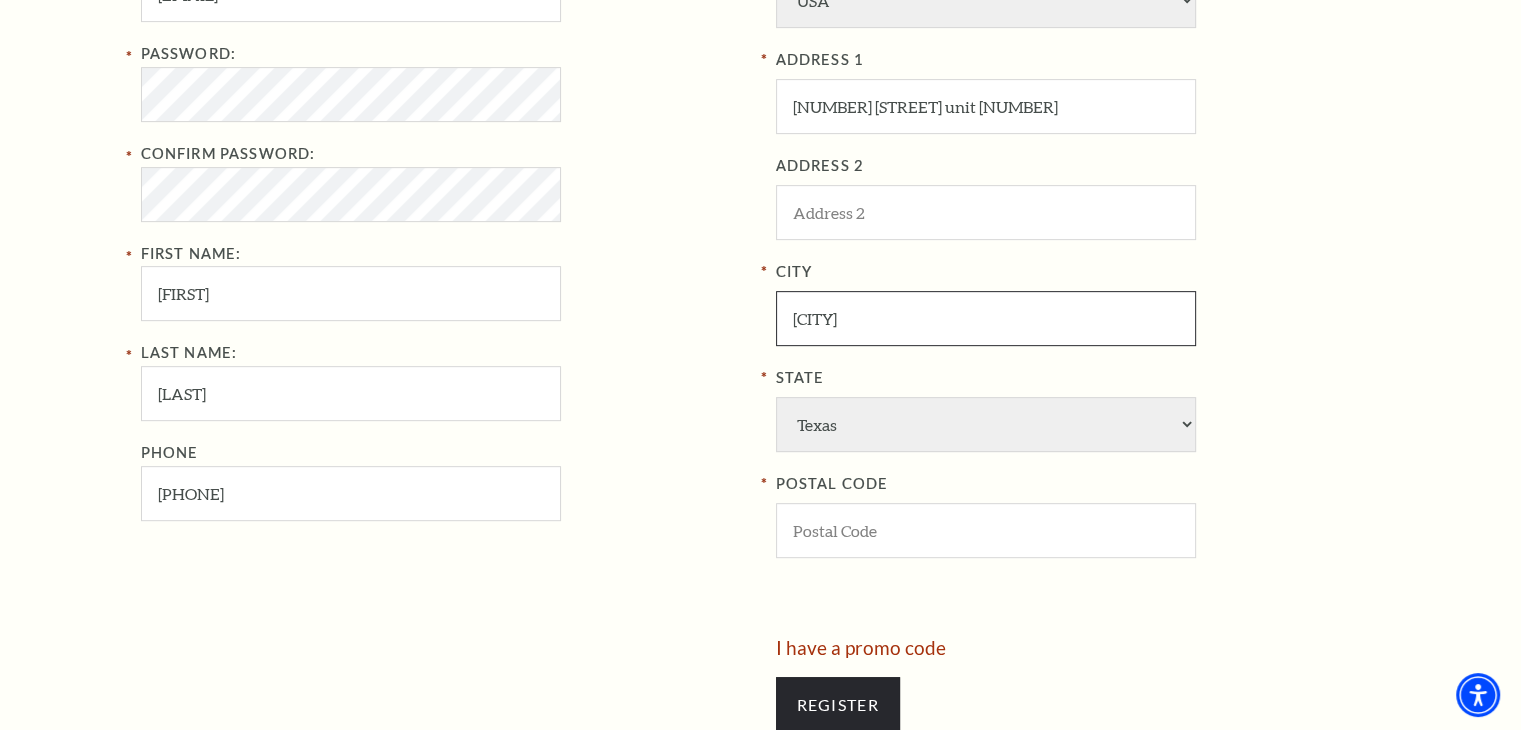 type on "[CITY]" 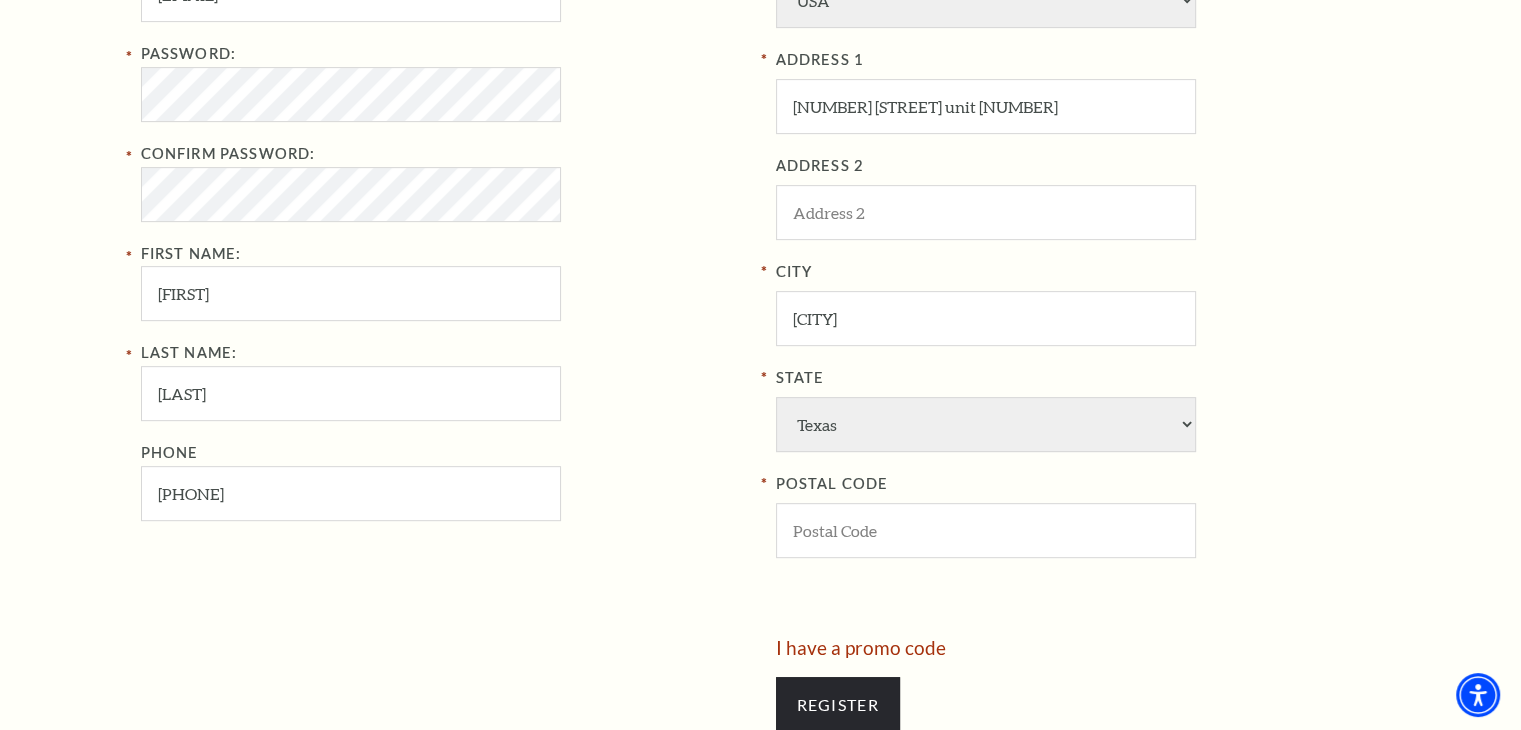 click on "Register
Your Information
Email Address:   bpgolds@gmail.com     Password:       Confirm Password:       First Name:   brian     Last Name:   goldman     Phone   703-447-4333
New Address
COUNTRY   Afghanistan Albania Algeria Andorra Angola Antigua and Barbuda Argentina Aruba Australia Austria Azores Bahamas Bahrain Bangladesh Barbados Belgium Belize Benin Bermuda Bhutan Bolivia Botswana Brazil British Virgin Islnd Brunei Darussalam Bulgaria Burkina Faso Burma Burundi Cameroon Canada Canal Zone Canary Islands Cape Verde Cayman Islands Central African Rep Chad Channel Islands Chile Colombia Comoros Confed of Senegambia Congo Cook Islands Costa Rica Croatia Cuba Curacao Cyprus Czechoslovakia Dahomey Denmark Djibouti Dm People's Rp Korea Dominica USA" at bounding box center (761, 272) 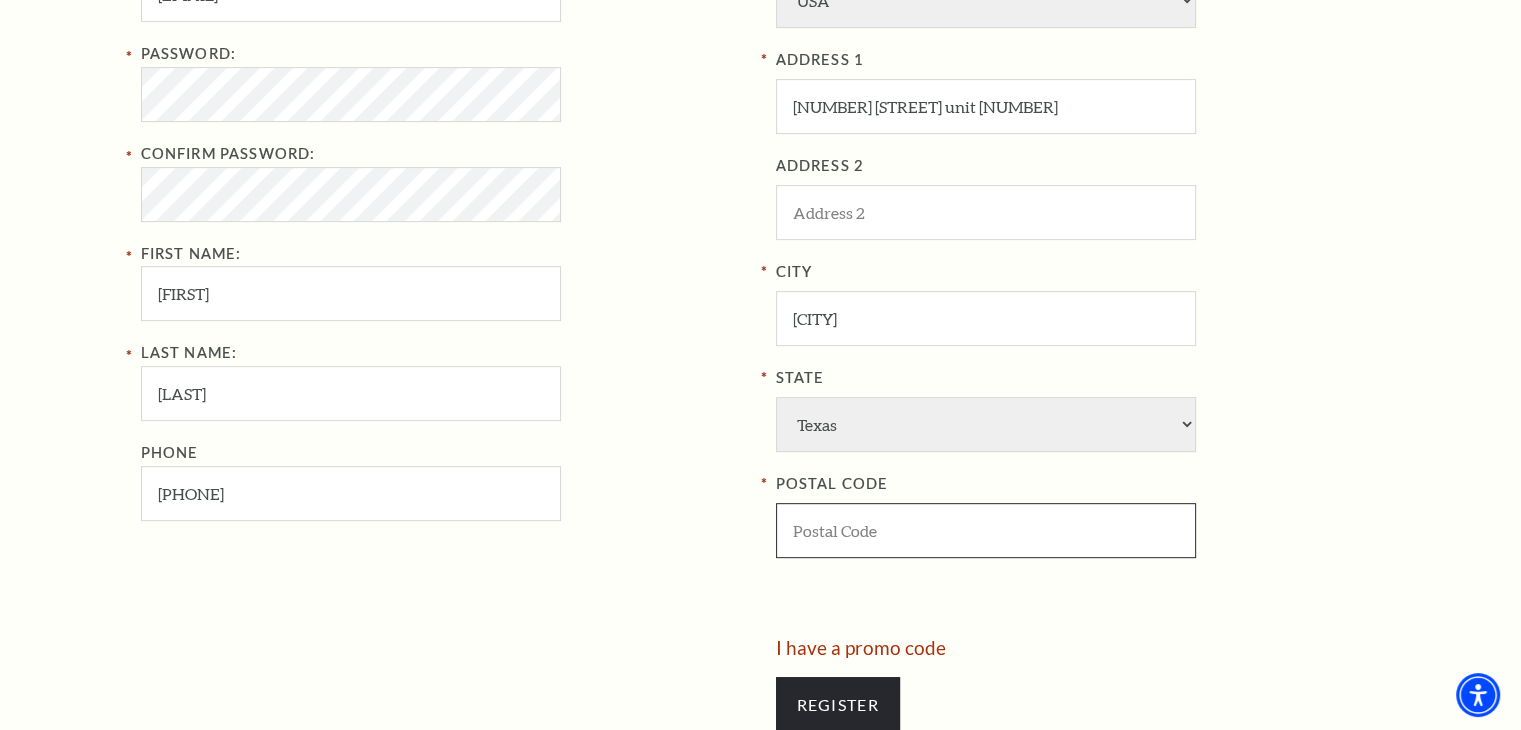 click at bounding box center (986, 530) 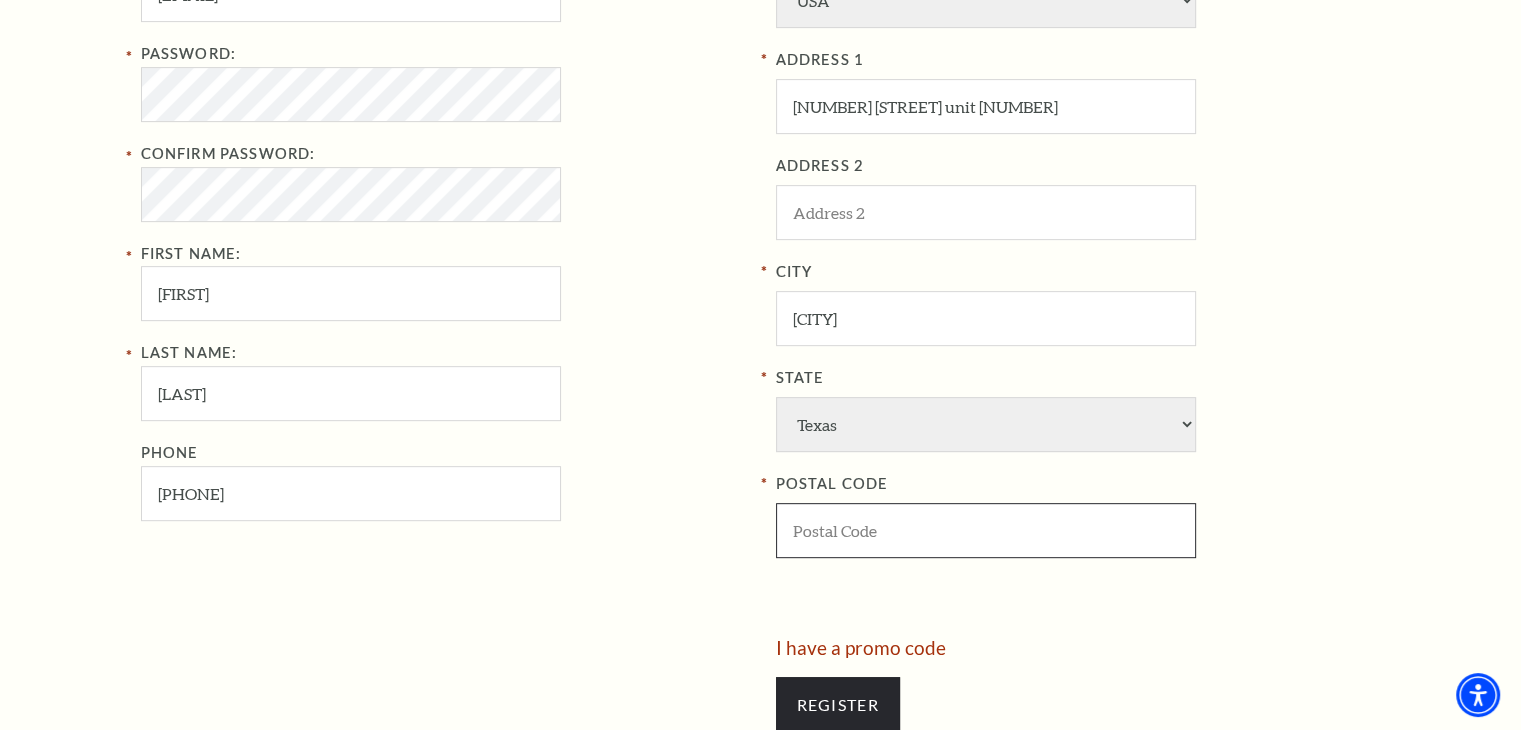 paste on "[POSTAL_CODE]" 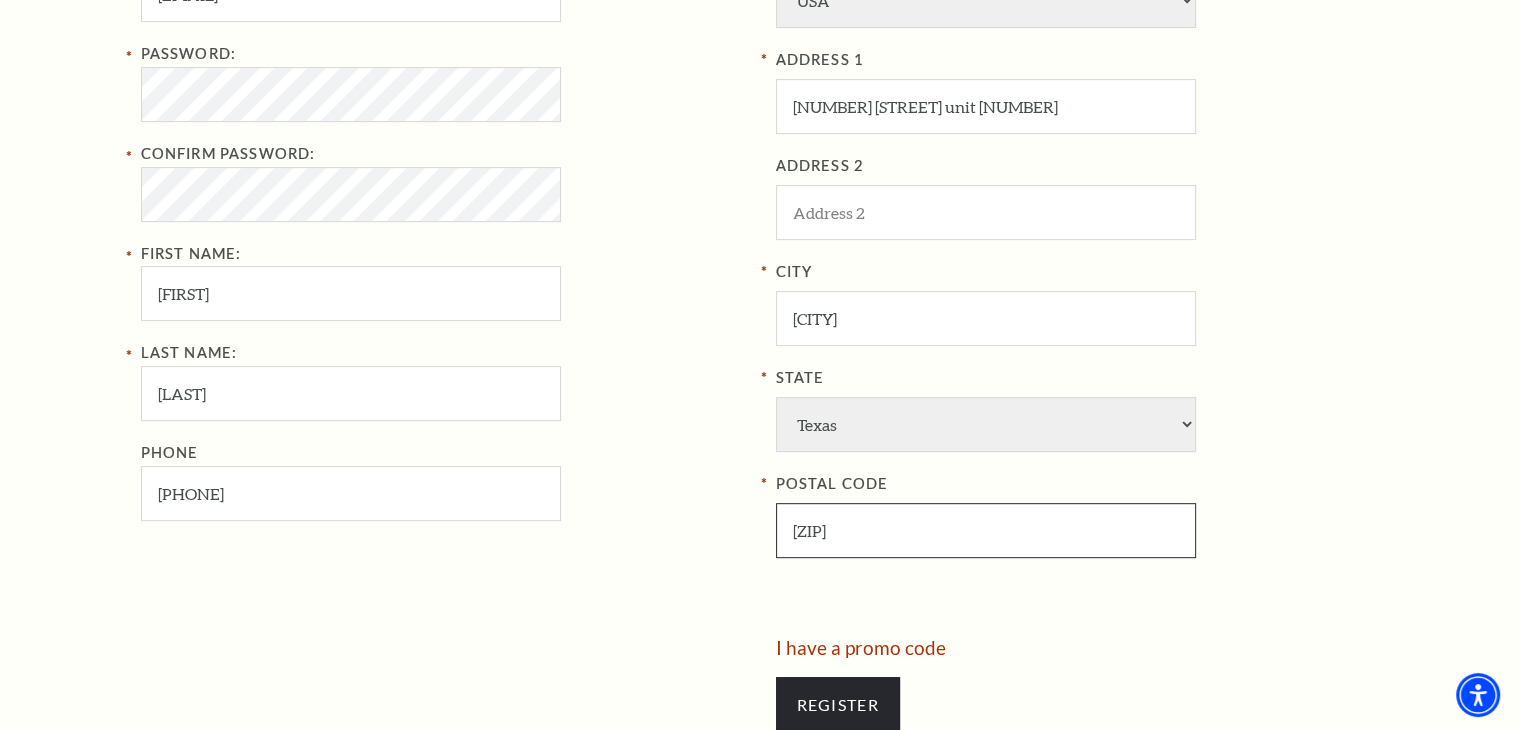 type on "[POSTAL_CODE]" 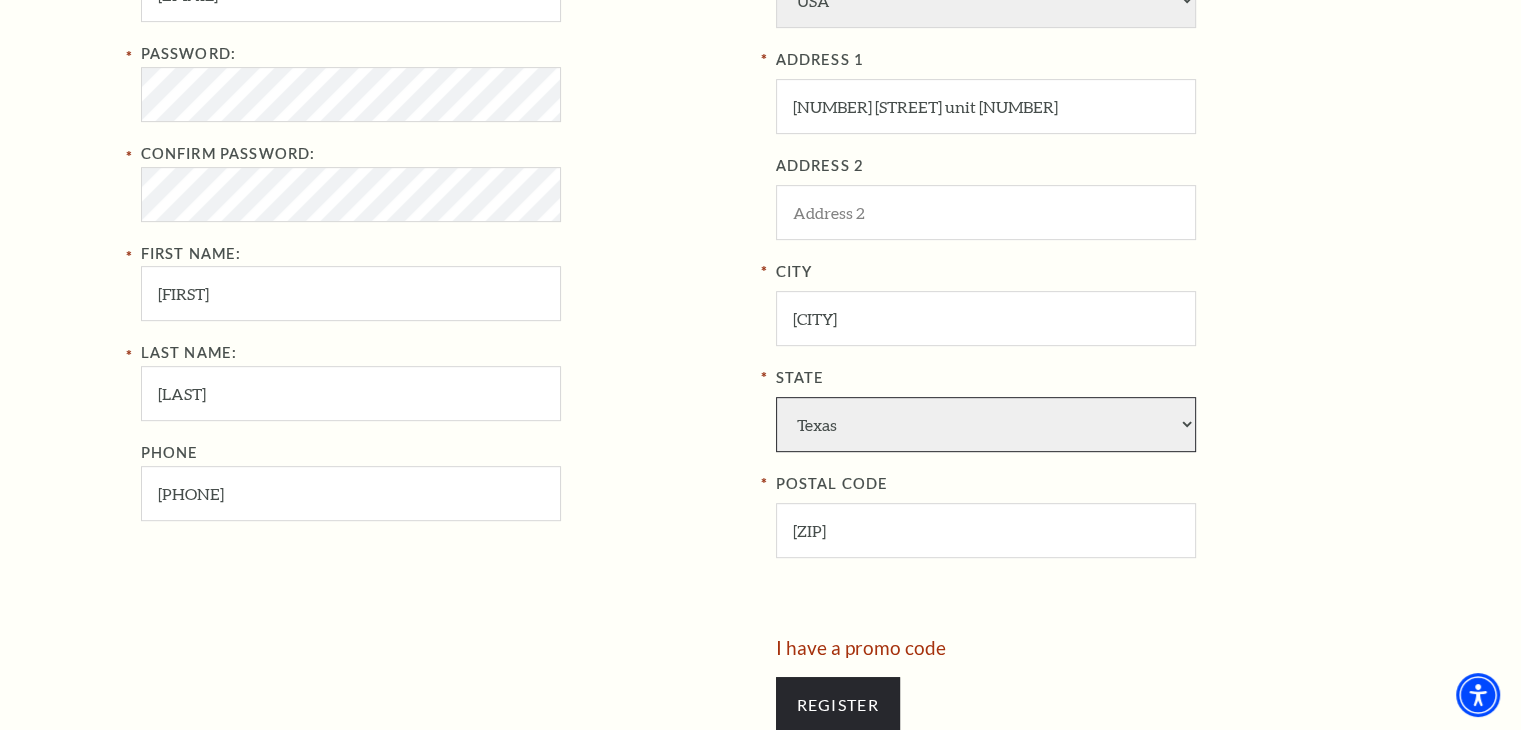 click on "Alabama Alaska American Embassy American Embassy American Samoa Arizona Arkansas Armed Forces California Colorado Connecticut D.C. Delaware Florida Georgia Guam Hawaii Idaho Illinois Indiana Iowa Kansas Kentucky Louisiana Maine Marshall Islands Maryland Massachusetts Michigan Micronesia Minnesota Mississippi Missouri Montana Nebraska Nevada New Hampshire New Jersey New Mexico New York North Carolina North Dakota Northern Mariana Is. Ohio Oklahoma Oregon Palau Pennsylvania Puerto Rico Rhode Island South Carolina South Dakota Tennessee Texas Trust Territories Utah Vermont Virgin Islands Virginia Washington West Virginia Wisconsin Wyoming" at bounding box center [986, 424] 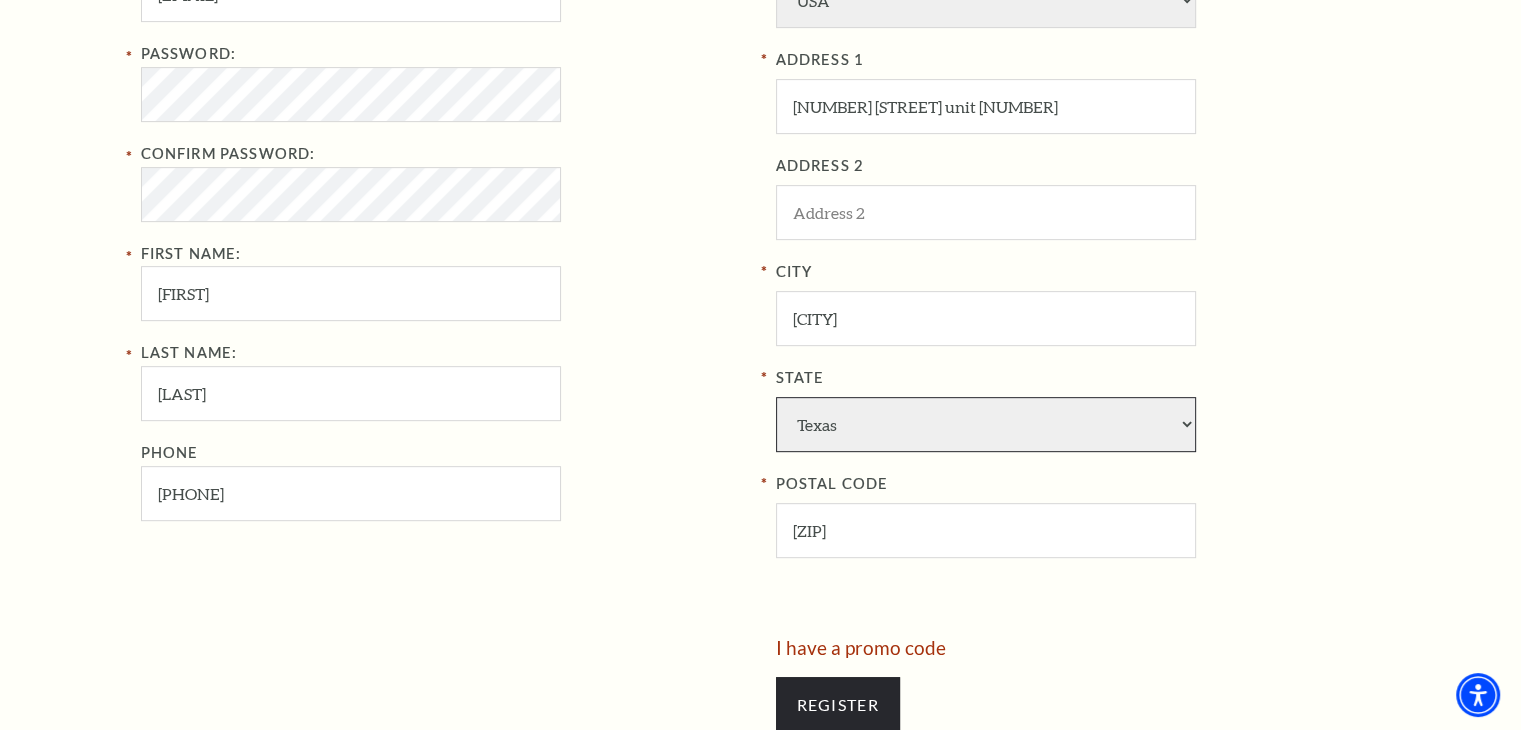 select on "[STATE]" 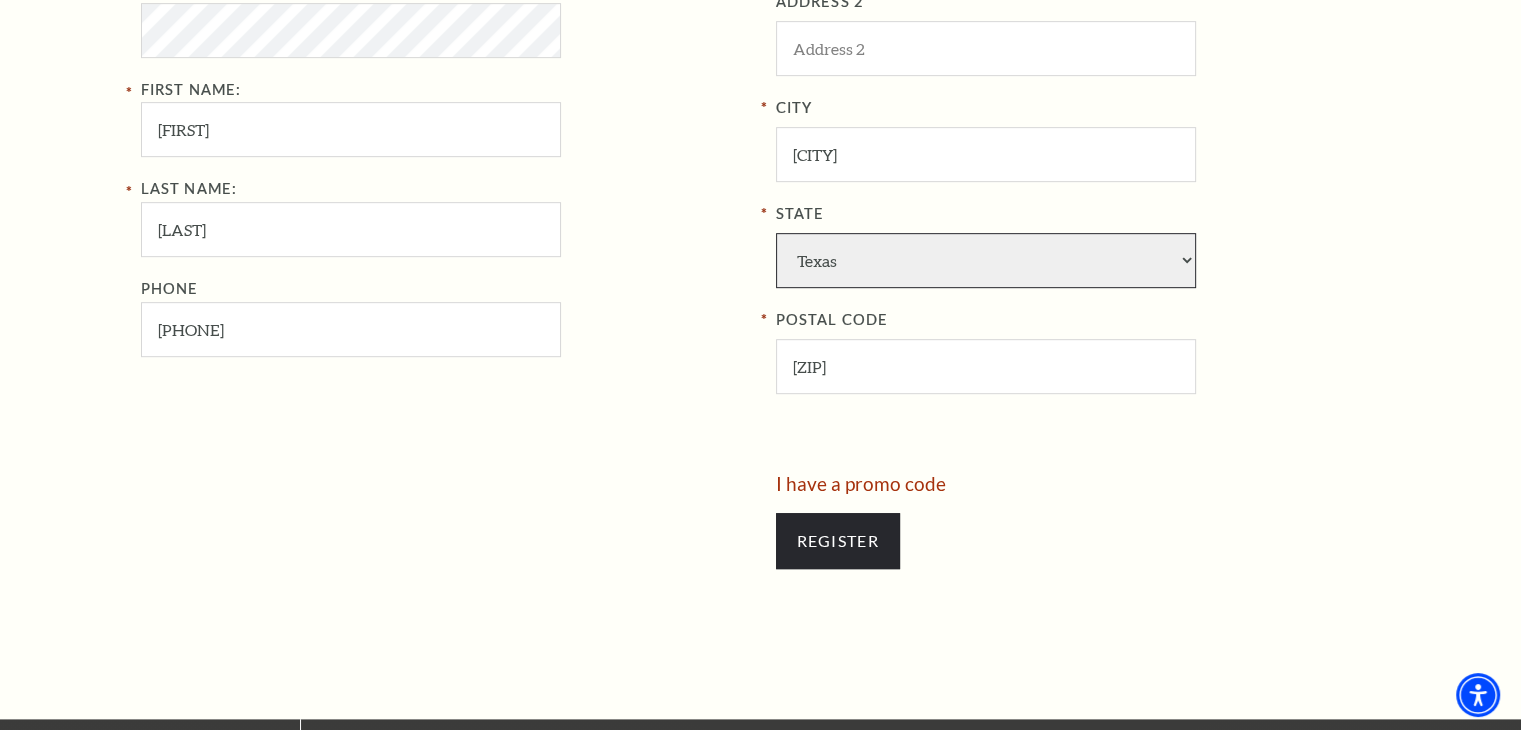 scroll, scrollTop: 1000, scrollLeft: 0, axis: vertical 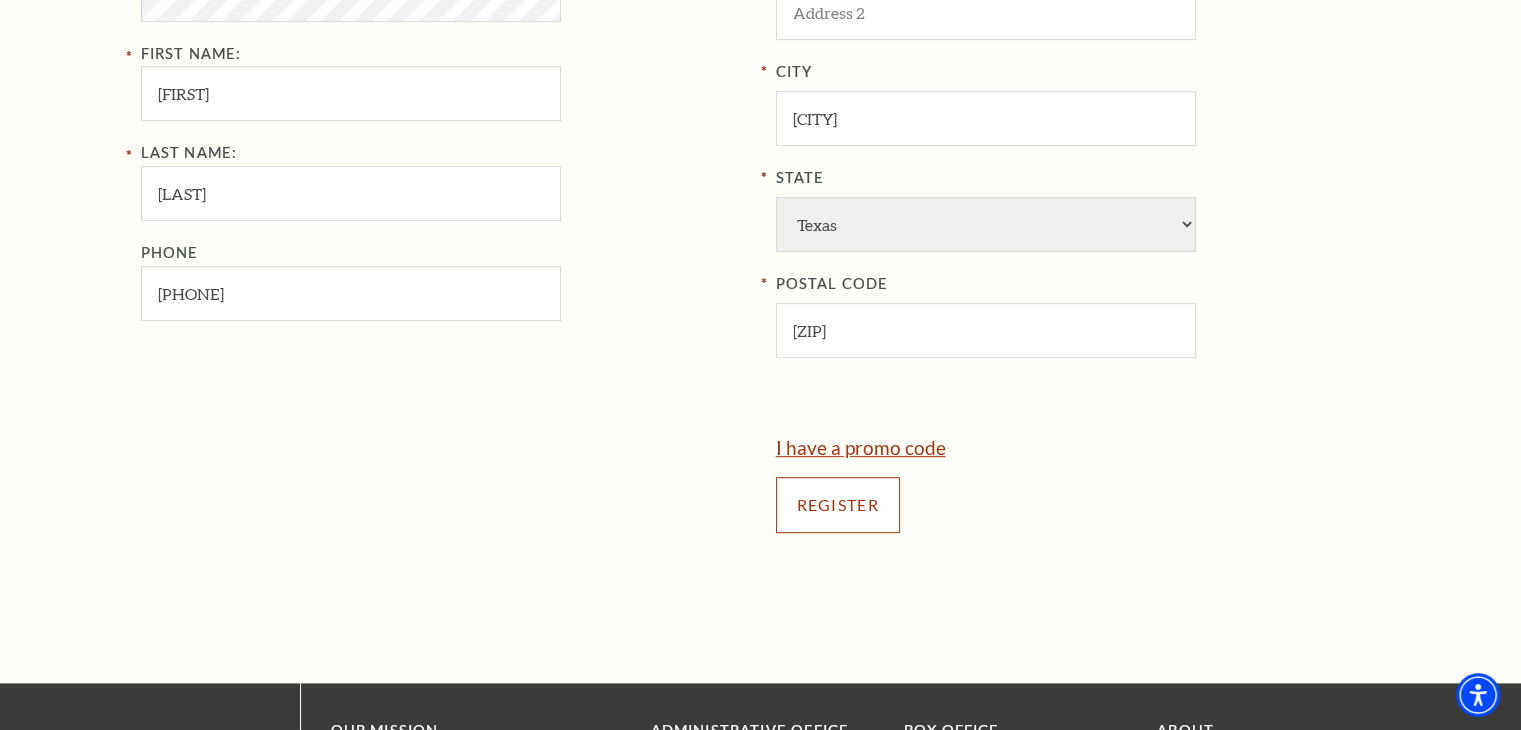 click on "Register" at bounding box center [838, 505] 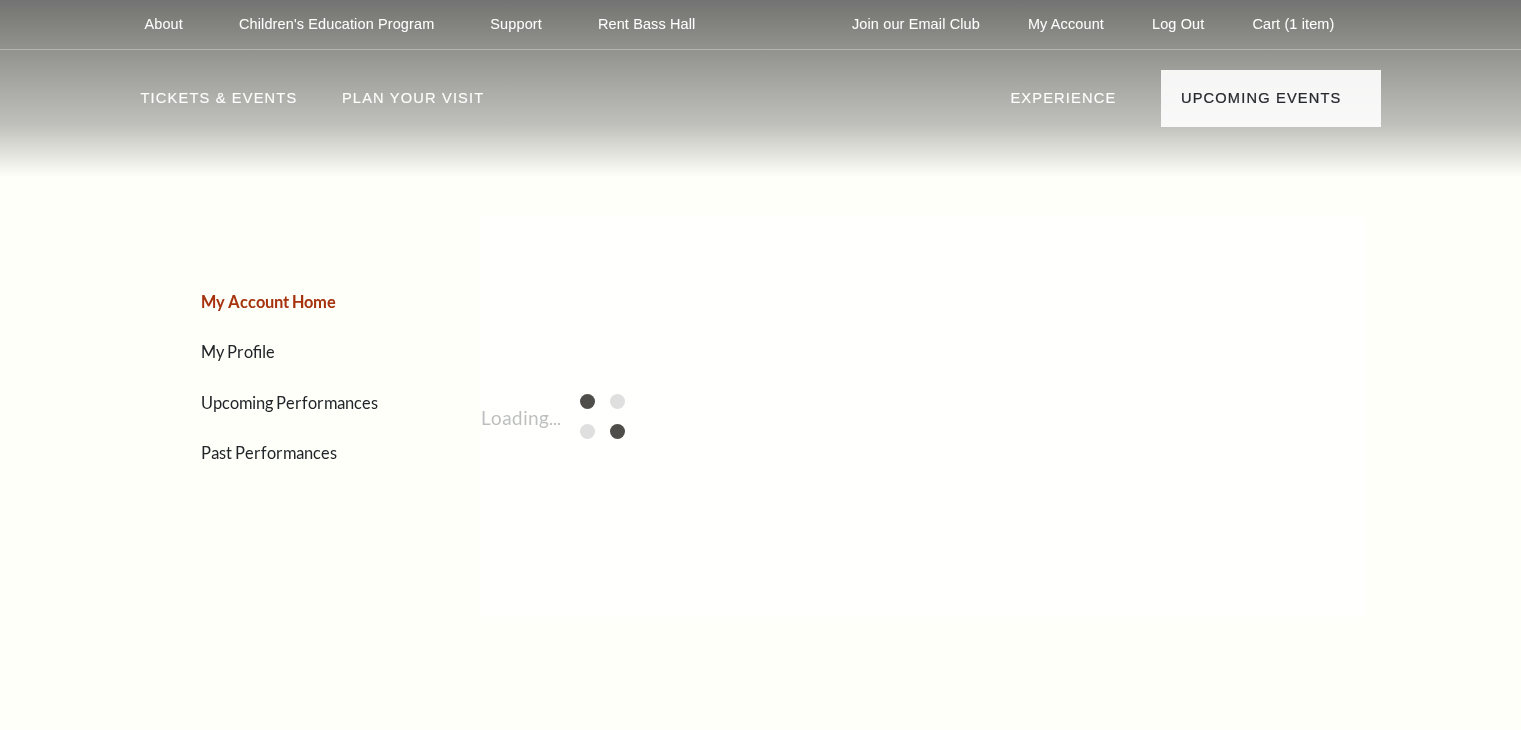 scroll, scrollTop: 0, scrollLeft: 0, axis: both 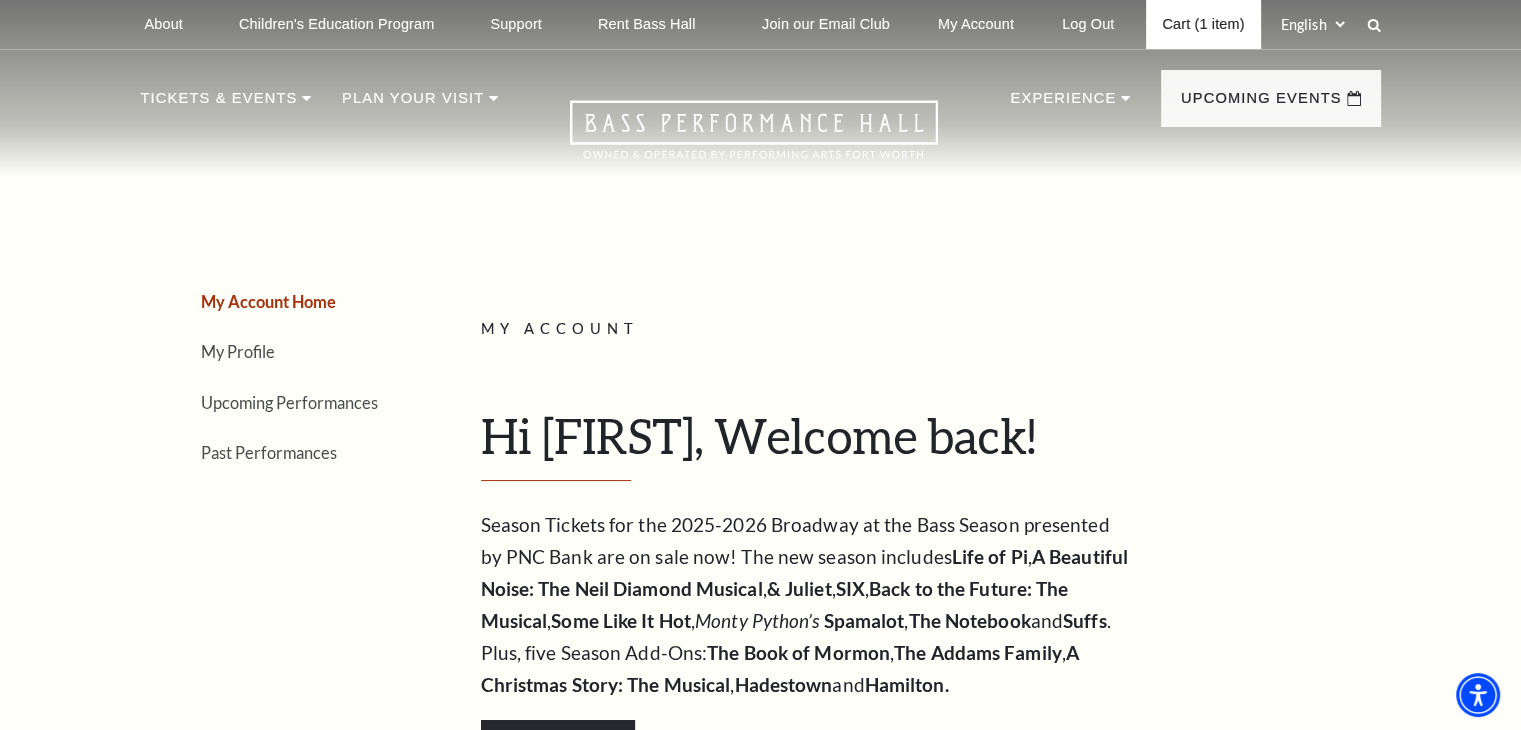 click on "Cart (1 item)" at bounding box center [1203, 24] 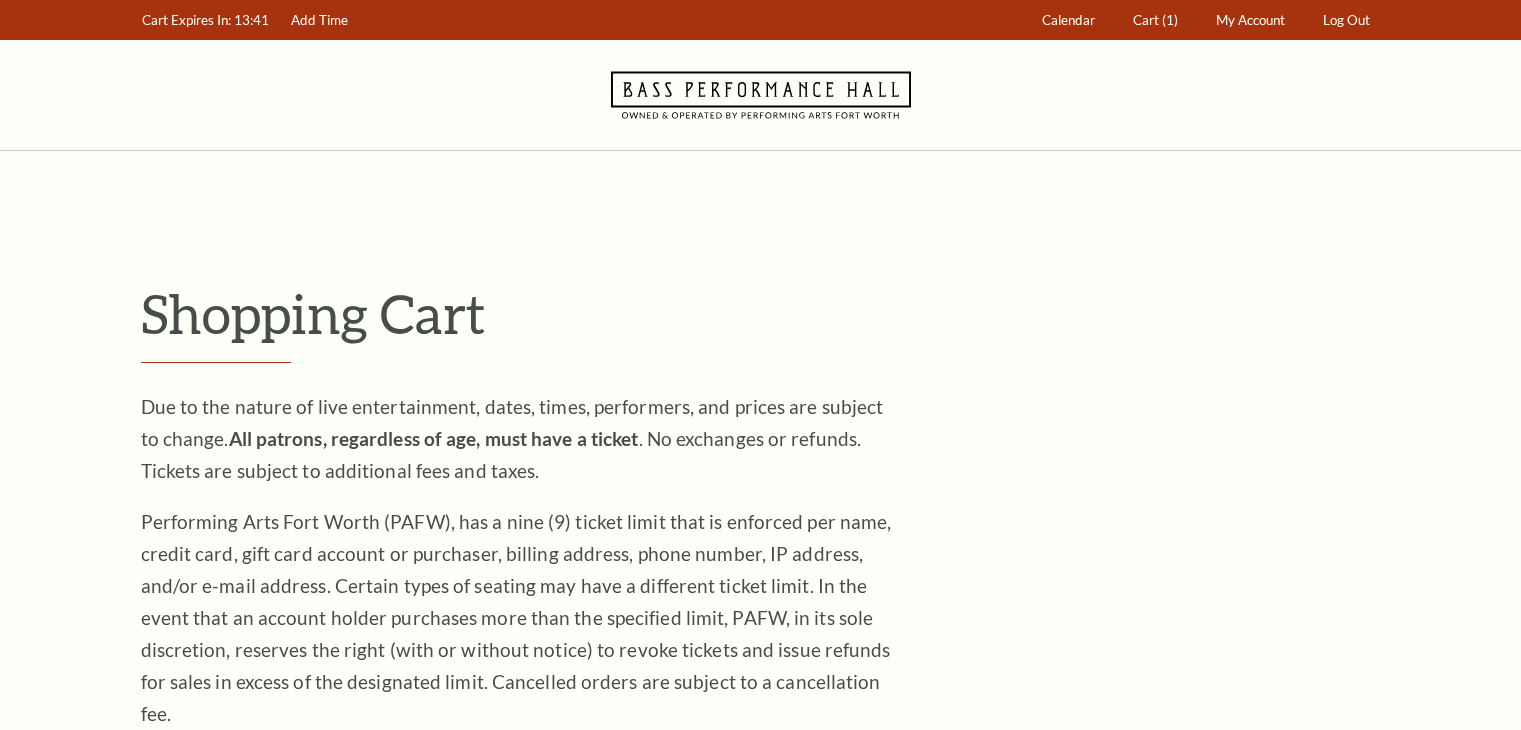 scroll, scrollTop: 0, scrollLeft: 0, axis: both 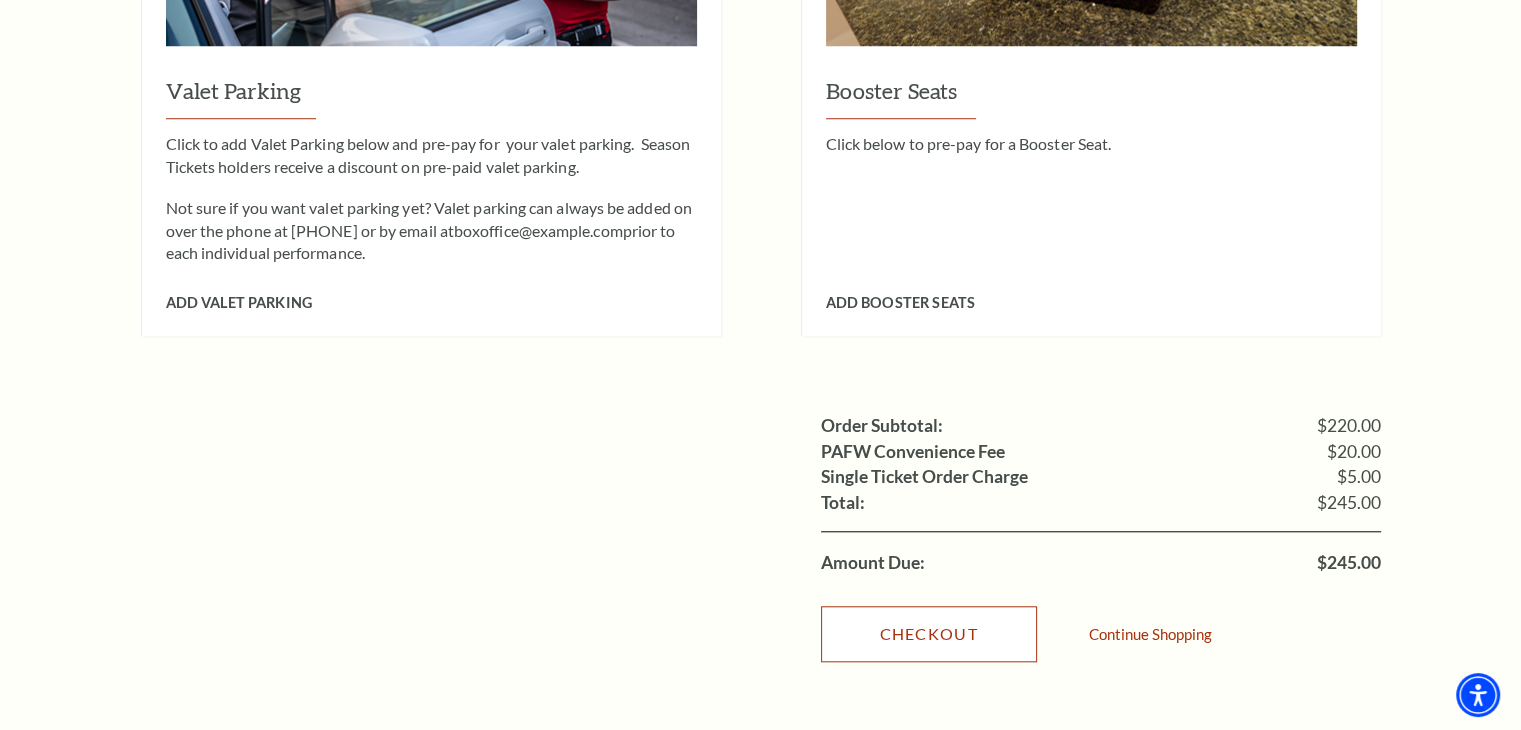 click on "Checkout" at bounding box center (929, 634) 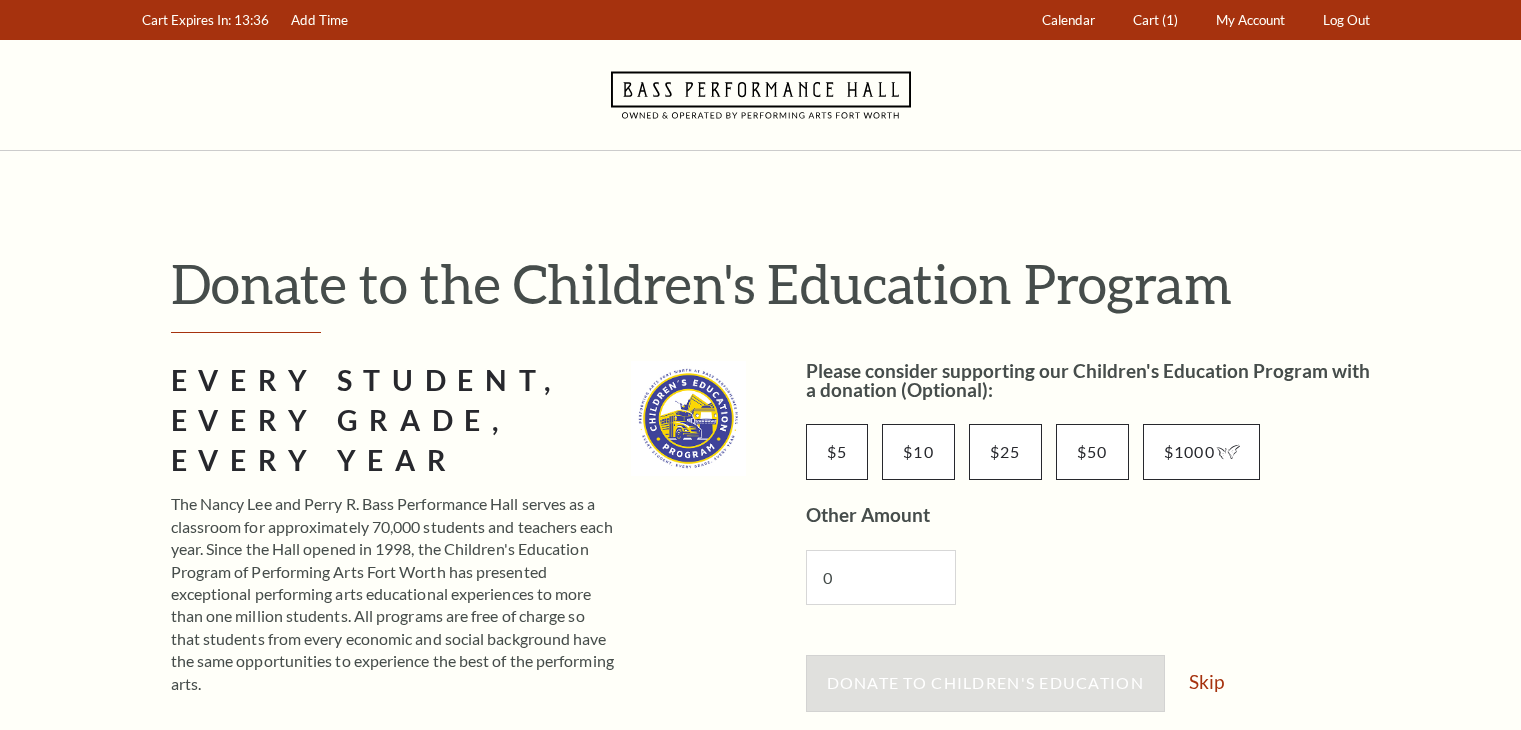 scroll, scrollTop: 0, scrollLeft: 0, axis: both 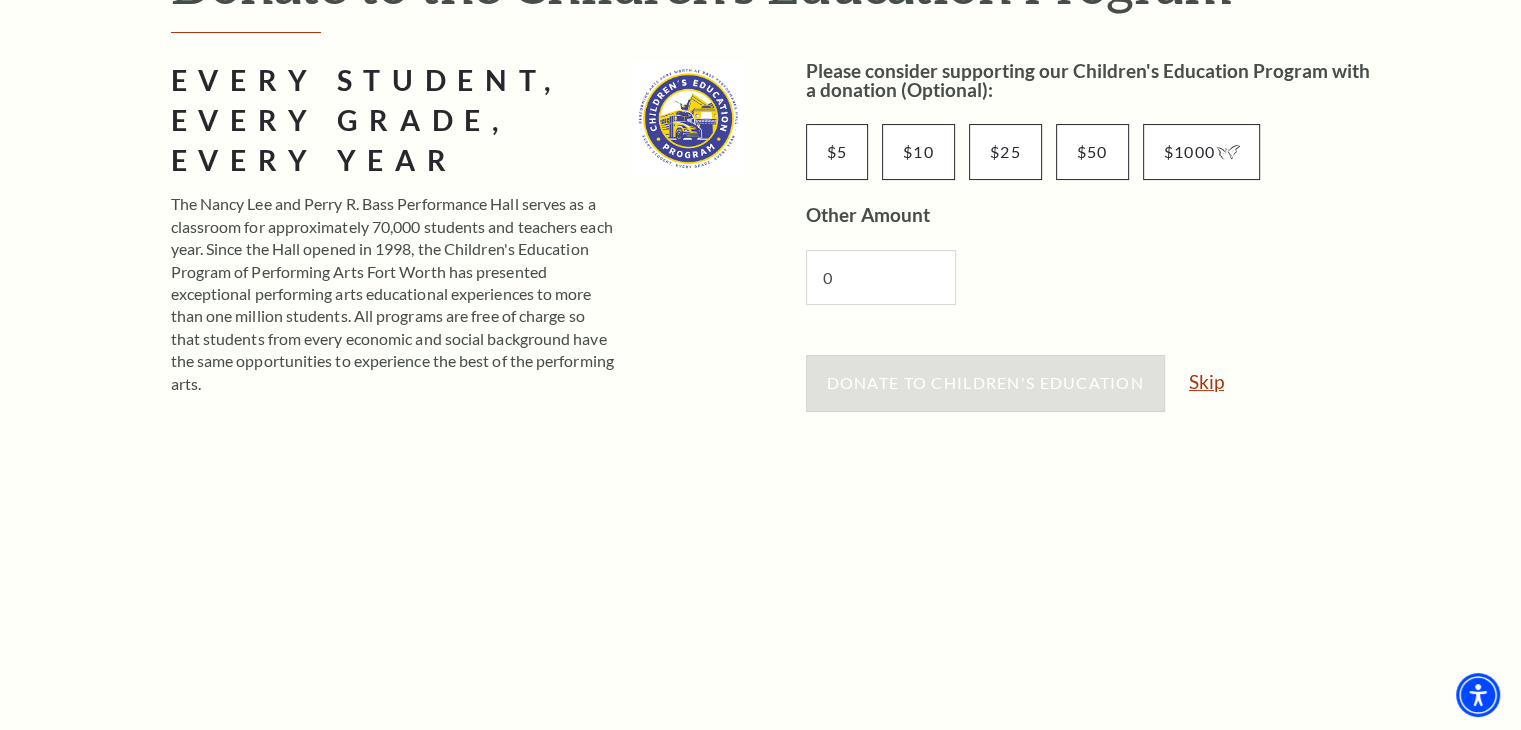 click on "Skip" at bounding box center [1206, 381] 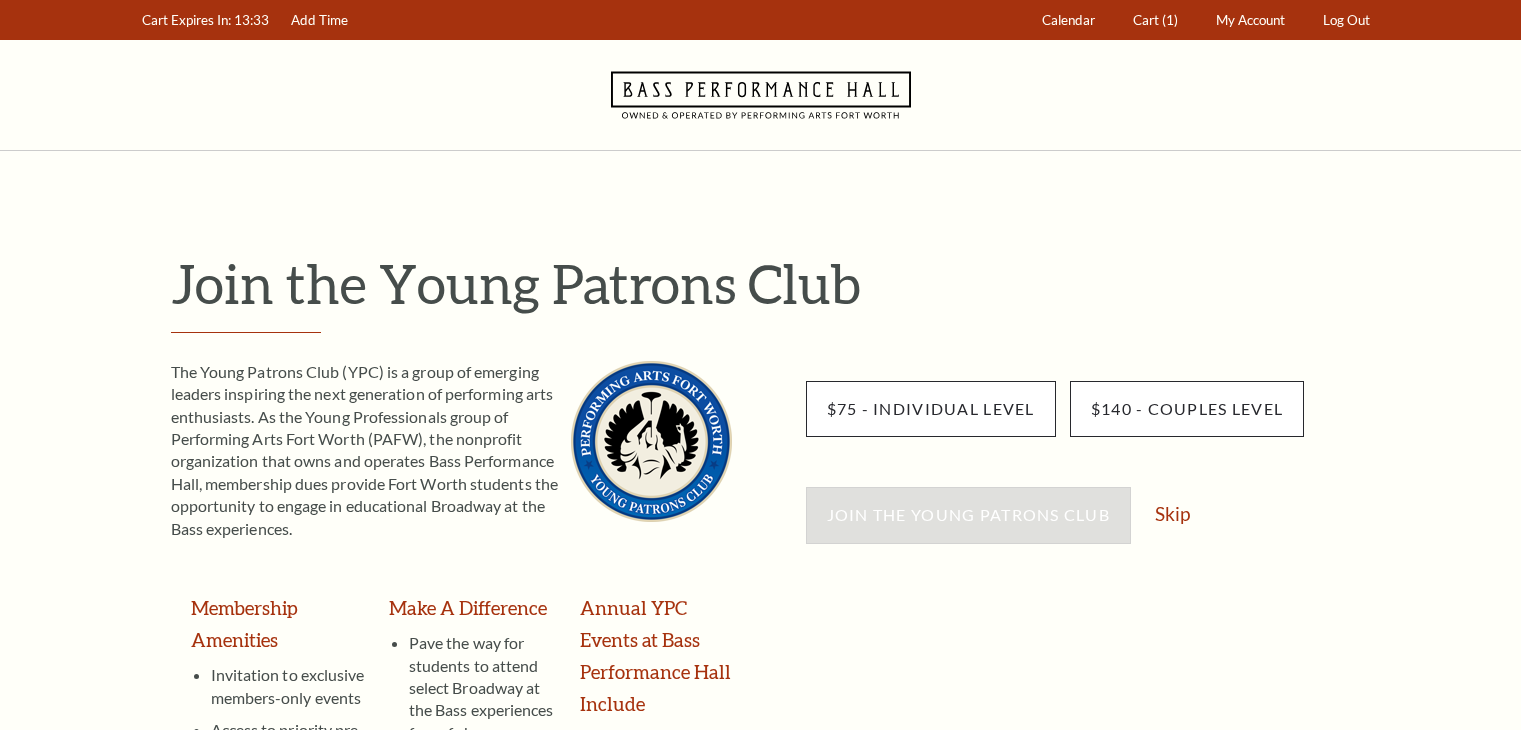 scroll, scrollTop: 0, scrollLeft: 0, axis: both 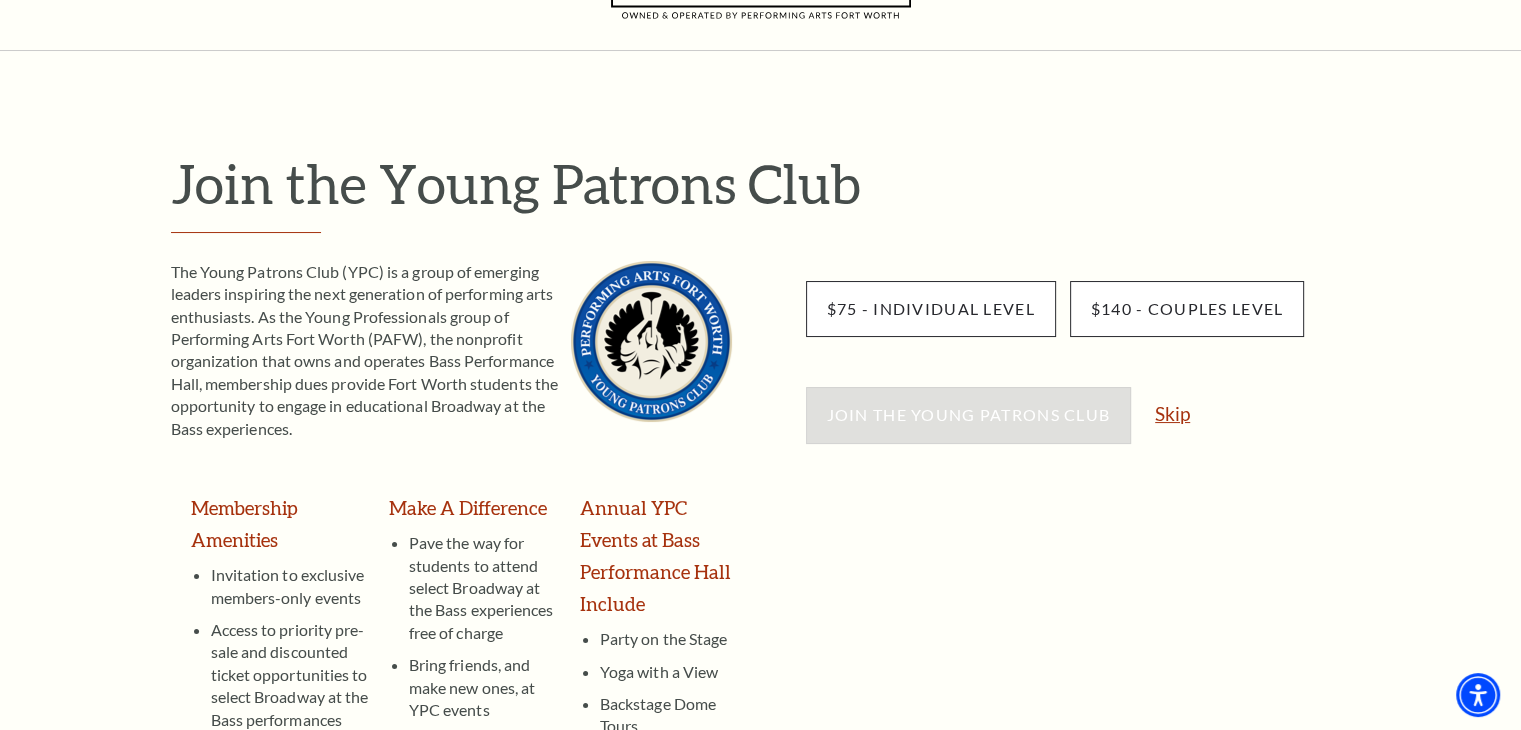click on "Skip" at bounding box center (1172, 413) 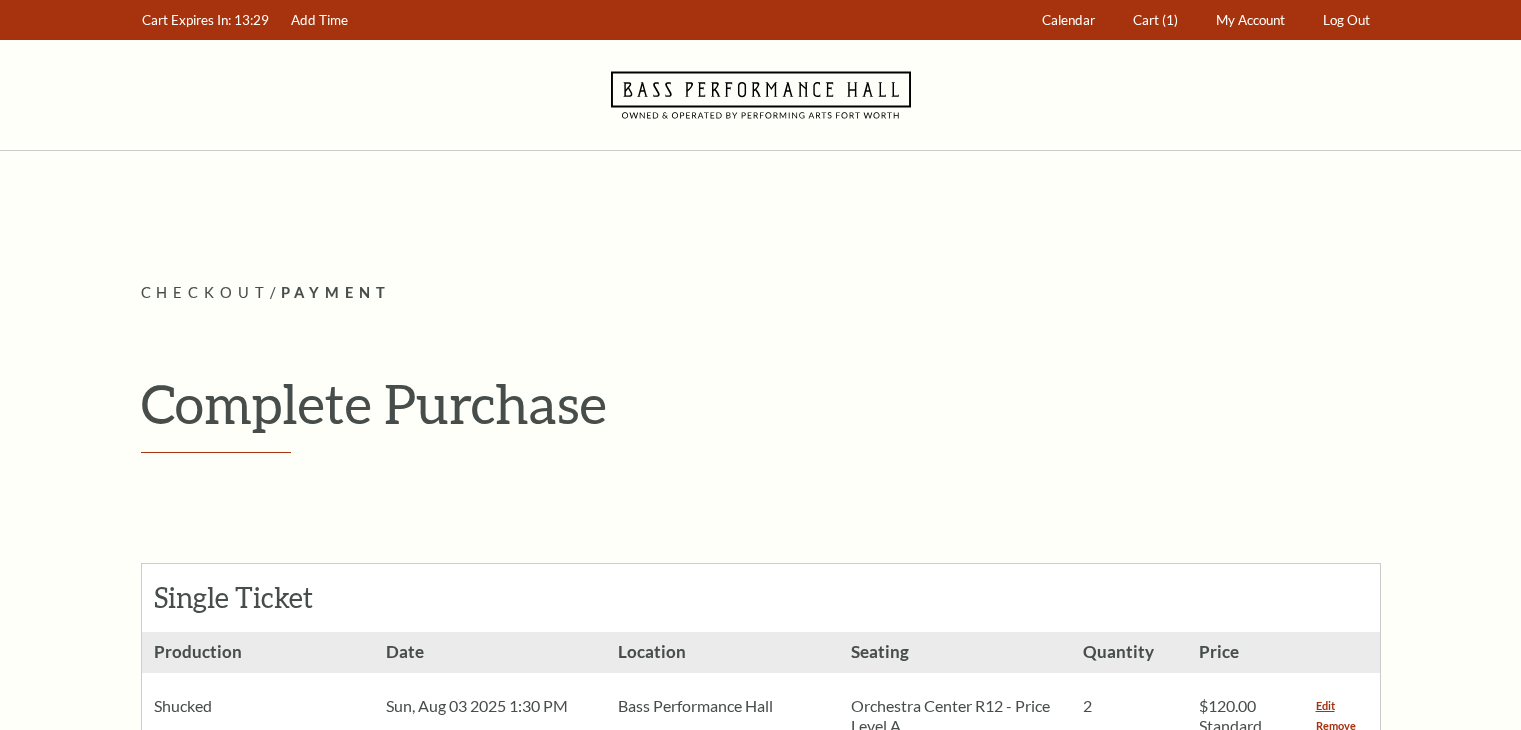 scroll, scrollTop: 0, scrollLeft: 0, axis: both 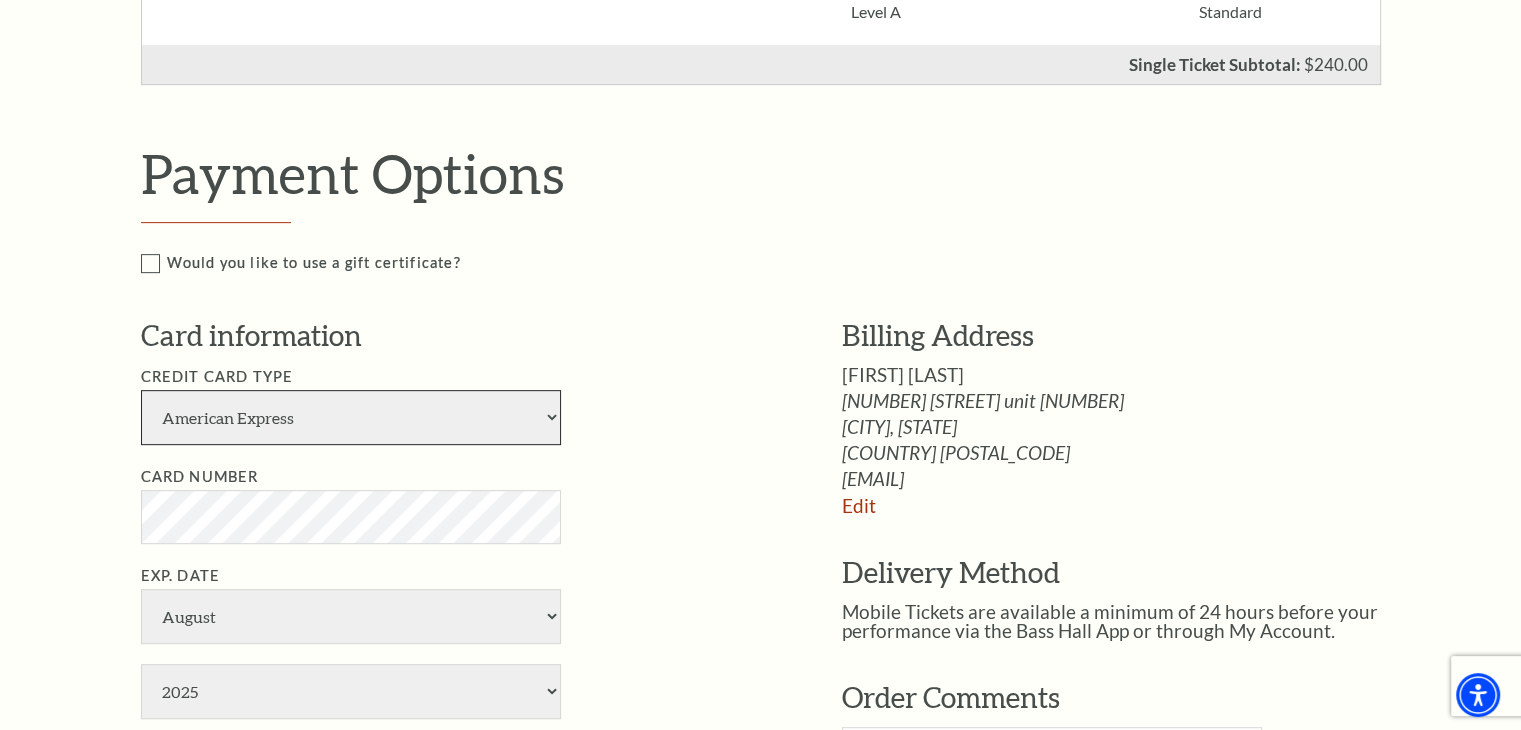 drag, startPoint x: 362, startPoint y: 407, endPoint x: 368, endPoint y: 424, distance: 18.027756 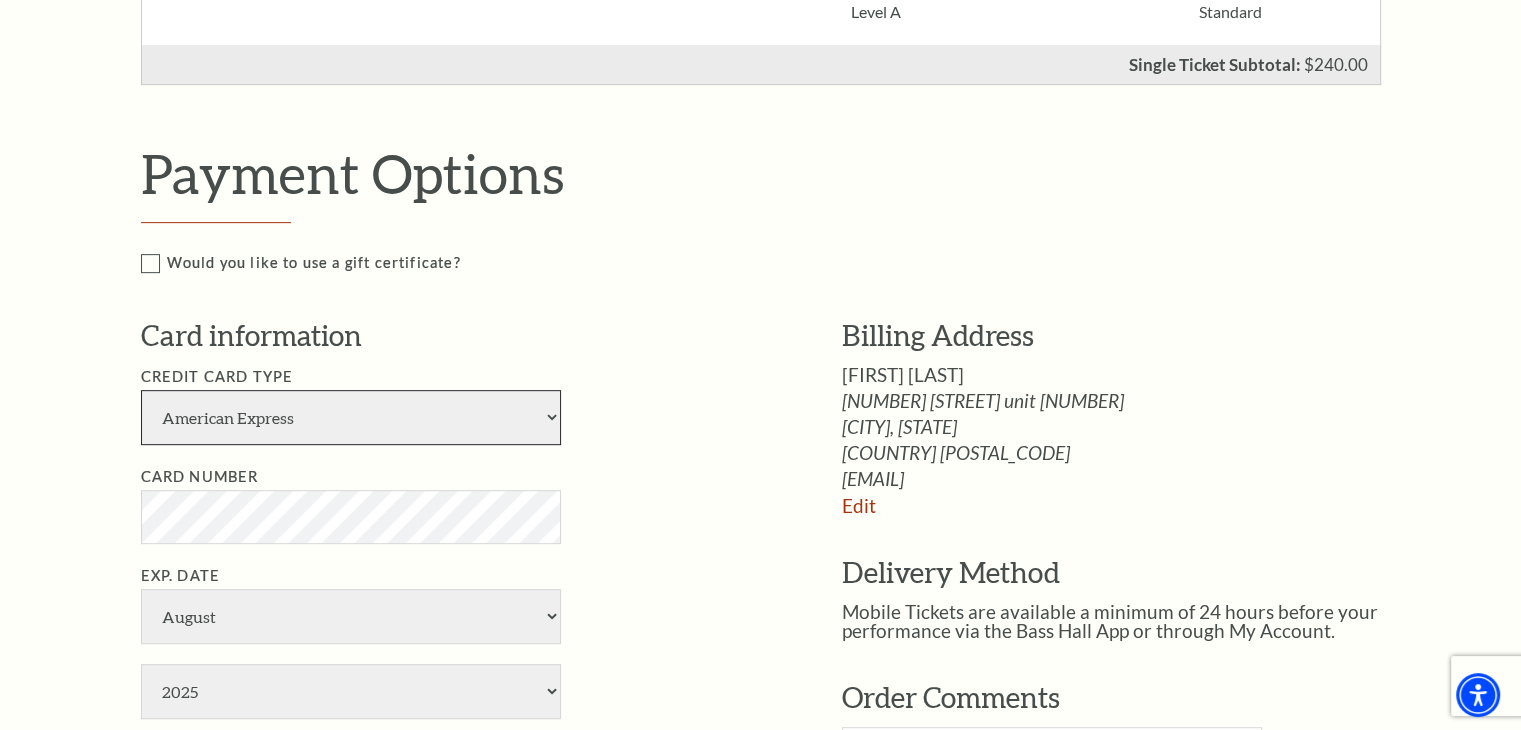 select on "24" 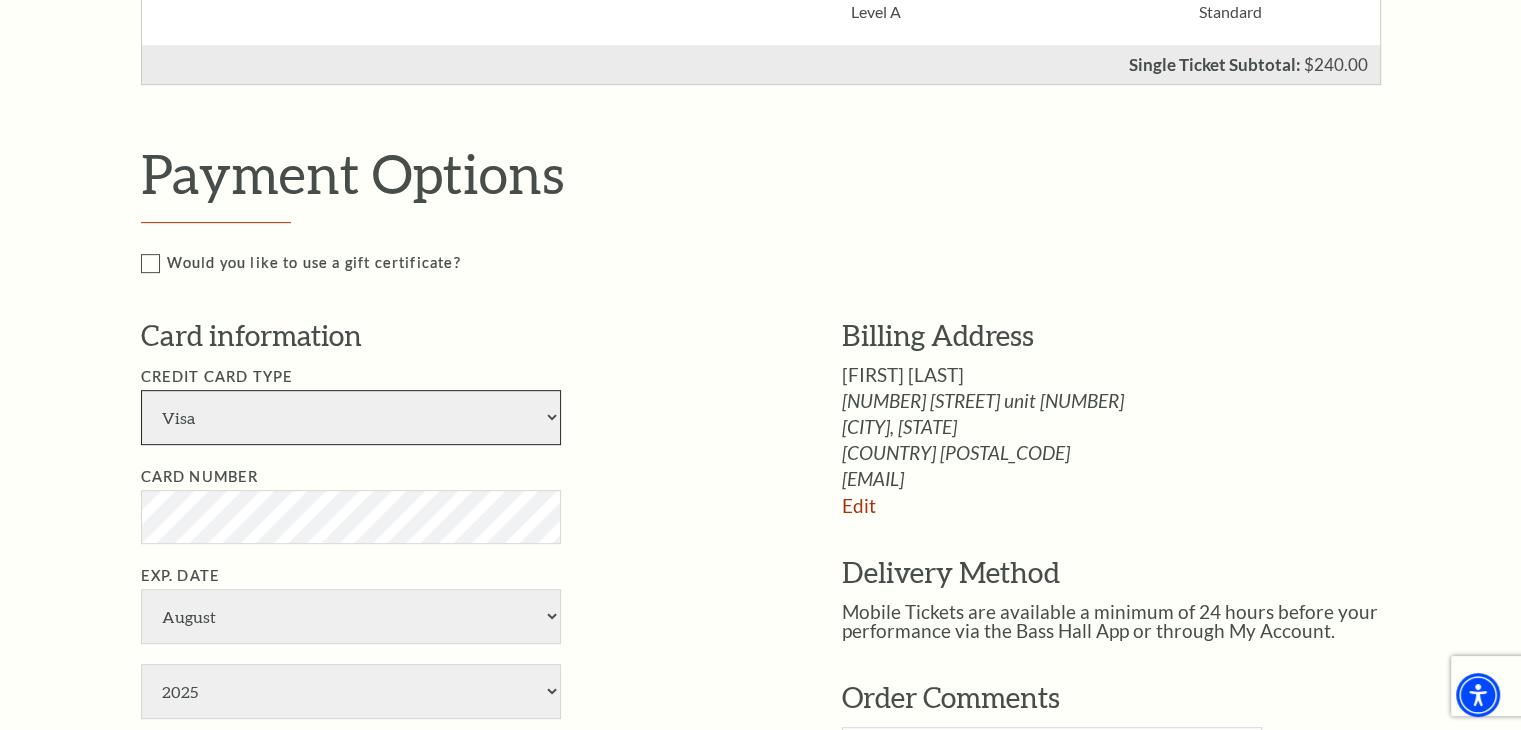 click on "American Express
Visa
Master Card
Discover" at bounding box center (351, 417) 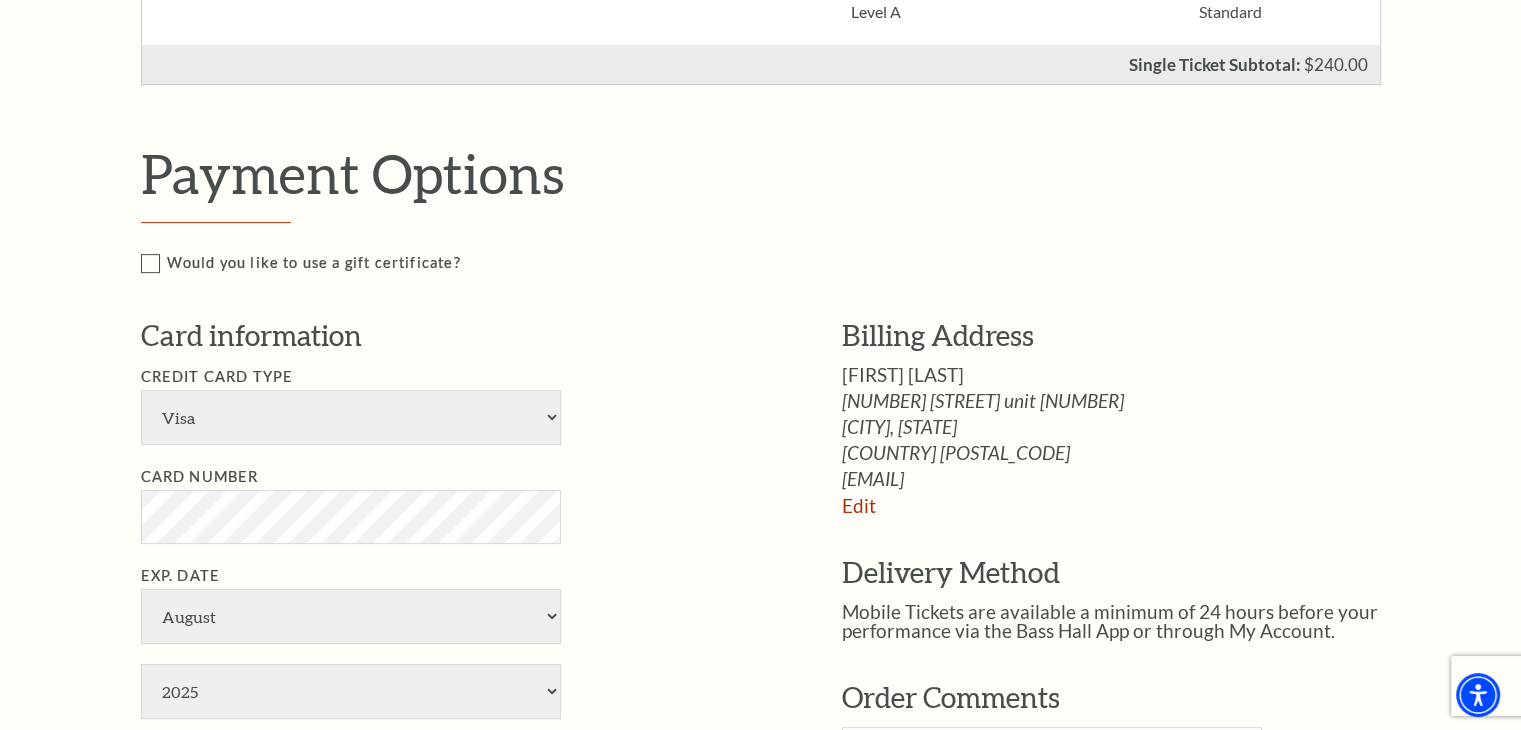 drag, startPoint x: 49, startPoint y: 468, endPoint x: 148, endPoint y: 449, distance: 100.80675 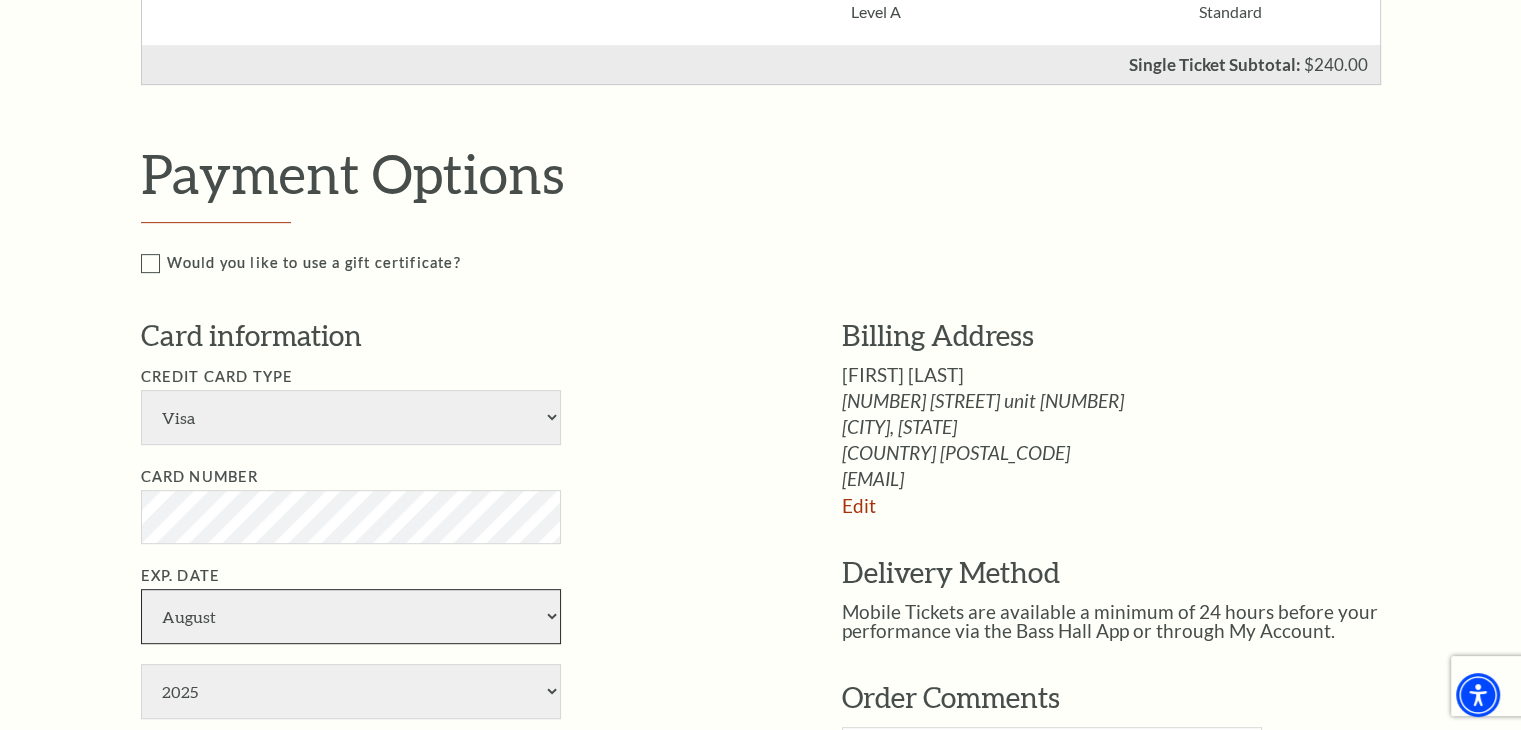 drag, startPoint x: 284, startPoint y: 605, endPoint x: 283, endPoint y: 588, distance: 17.029387 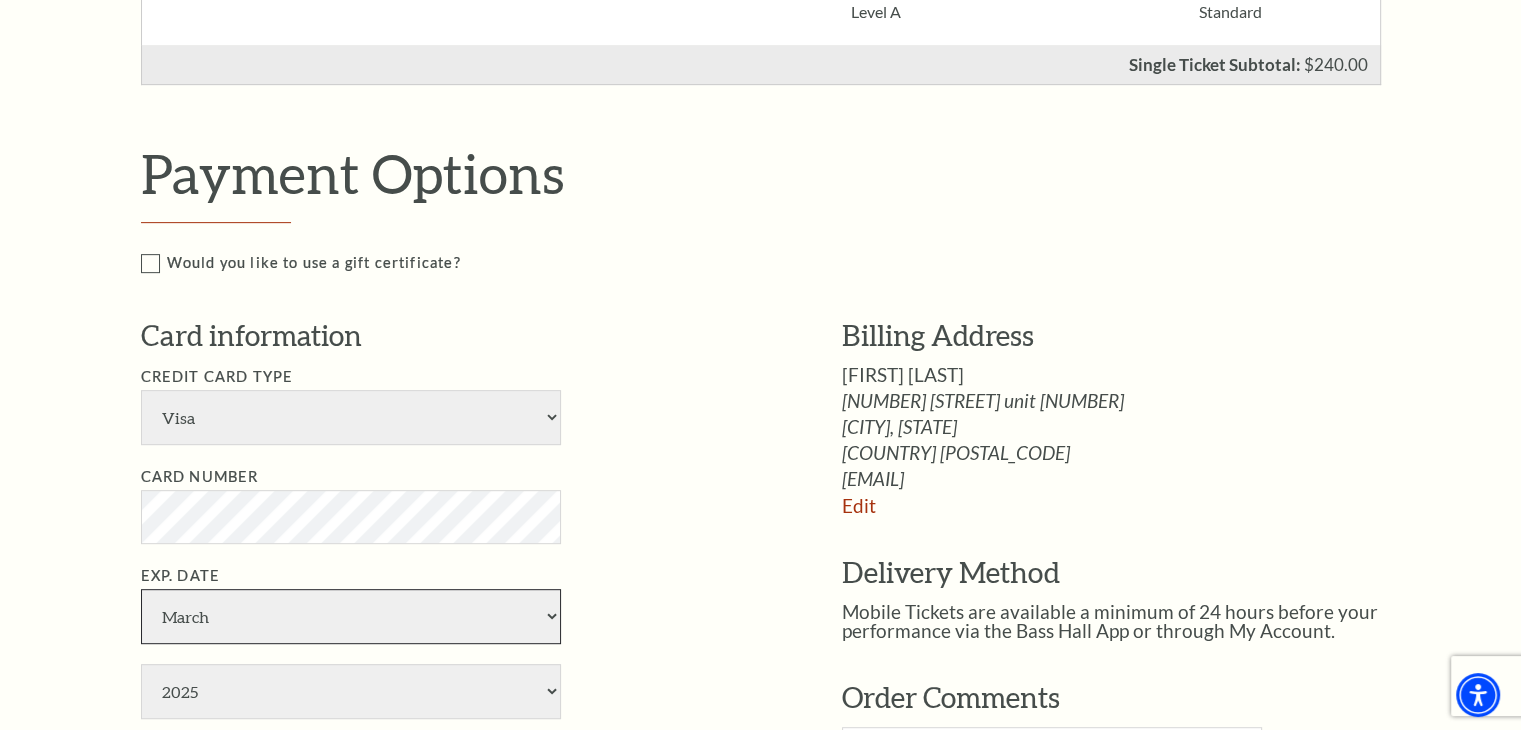 click on "January
February
March
April
May
June
July
August
September
October
November
December" at bounding box center (351, 616) 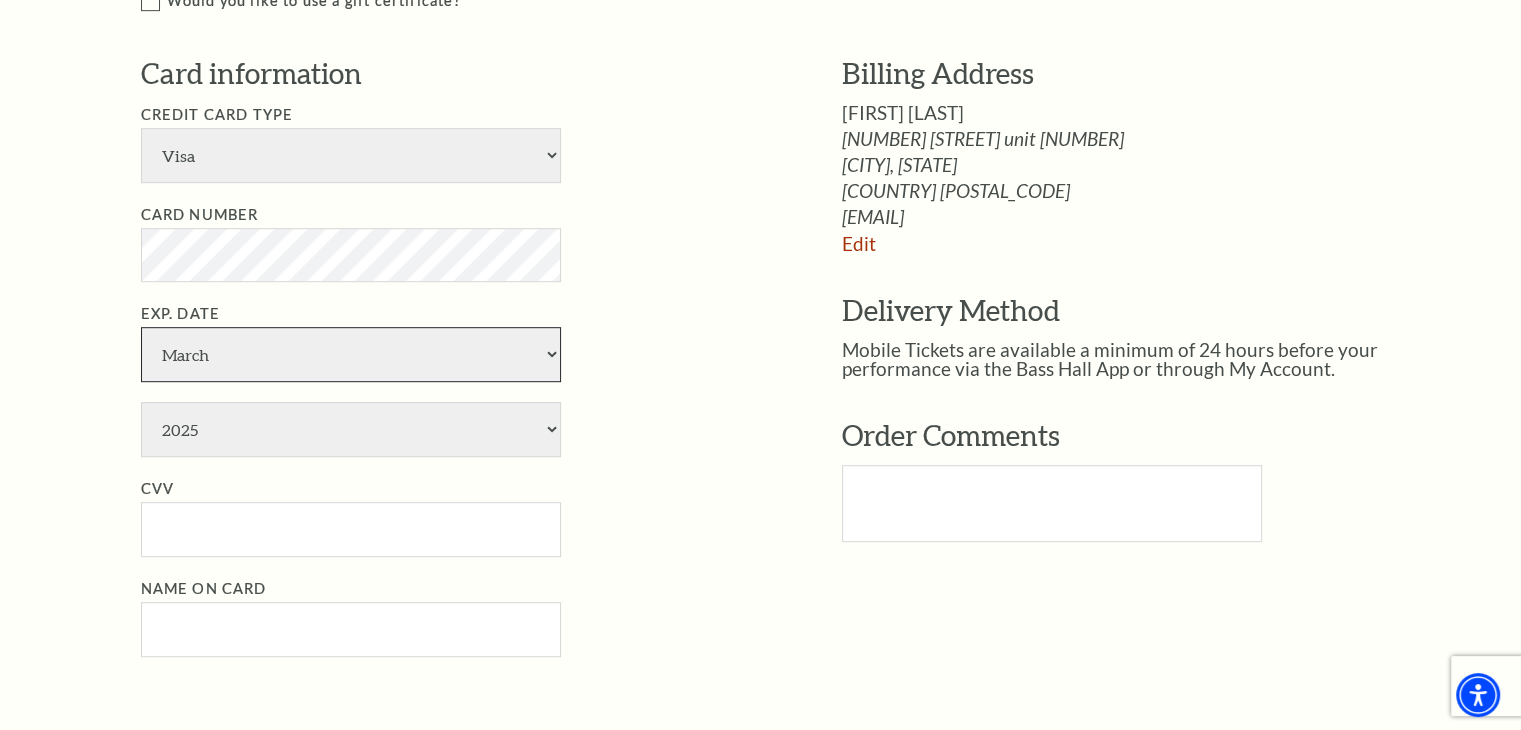 scroll, scrollTop: 1100, scrollLeft: 0, axis: vertical 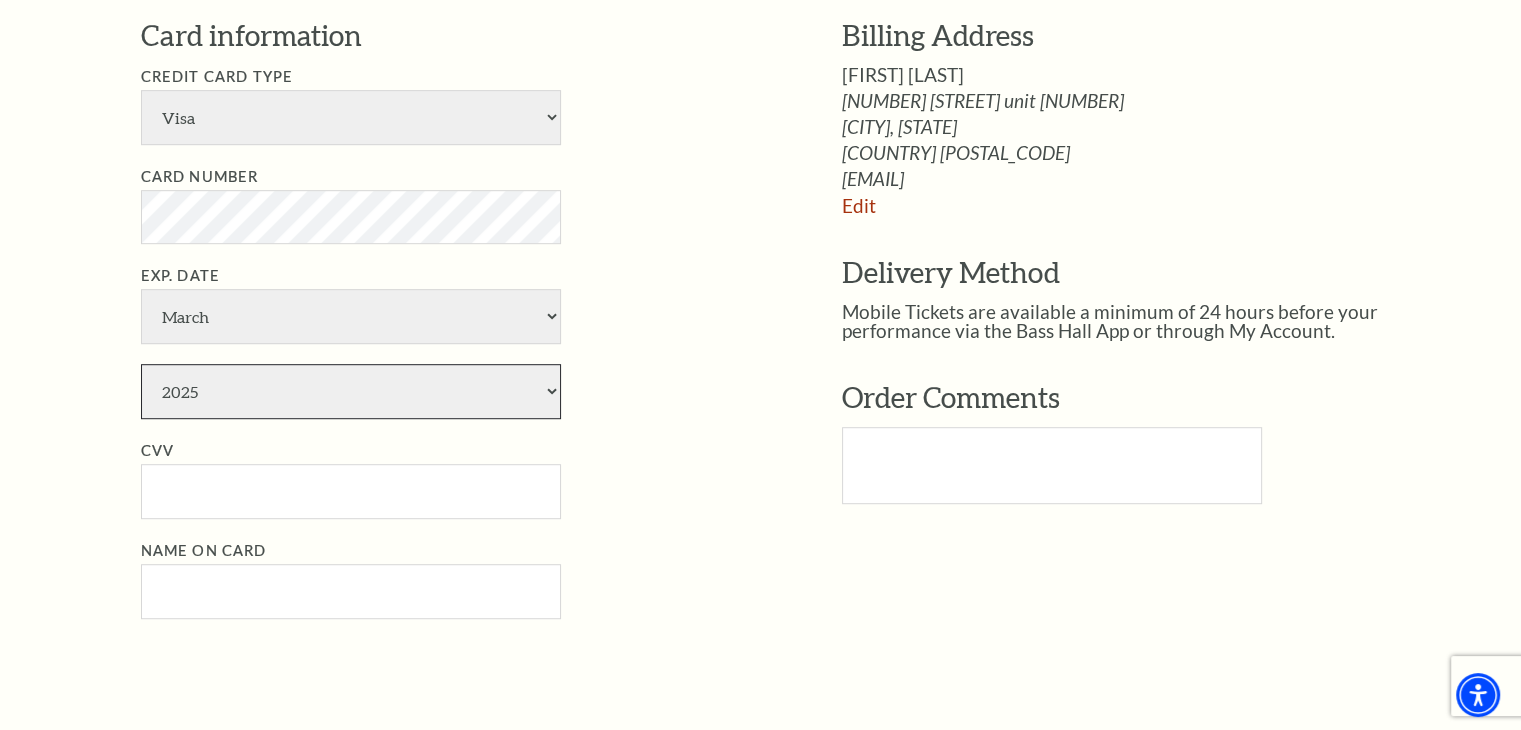 click on "2025
2026
2027
2028
2029
2030
2031
2032
2033
2034" at bounding box center [351, 391] 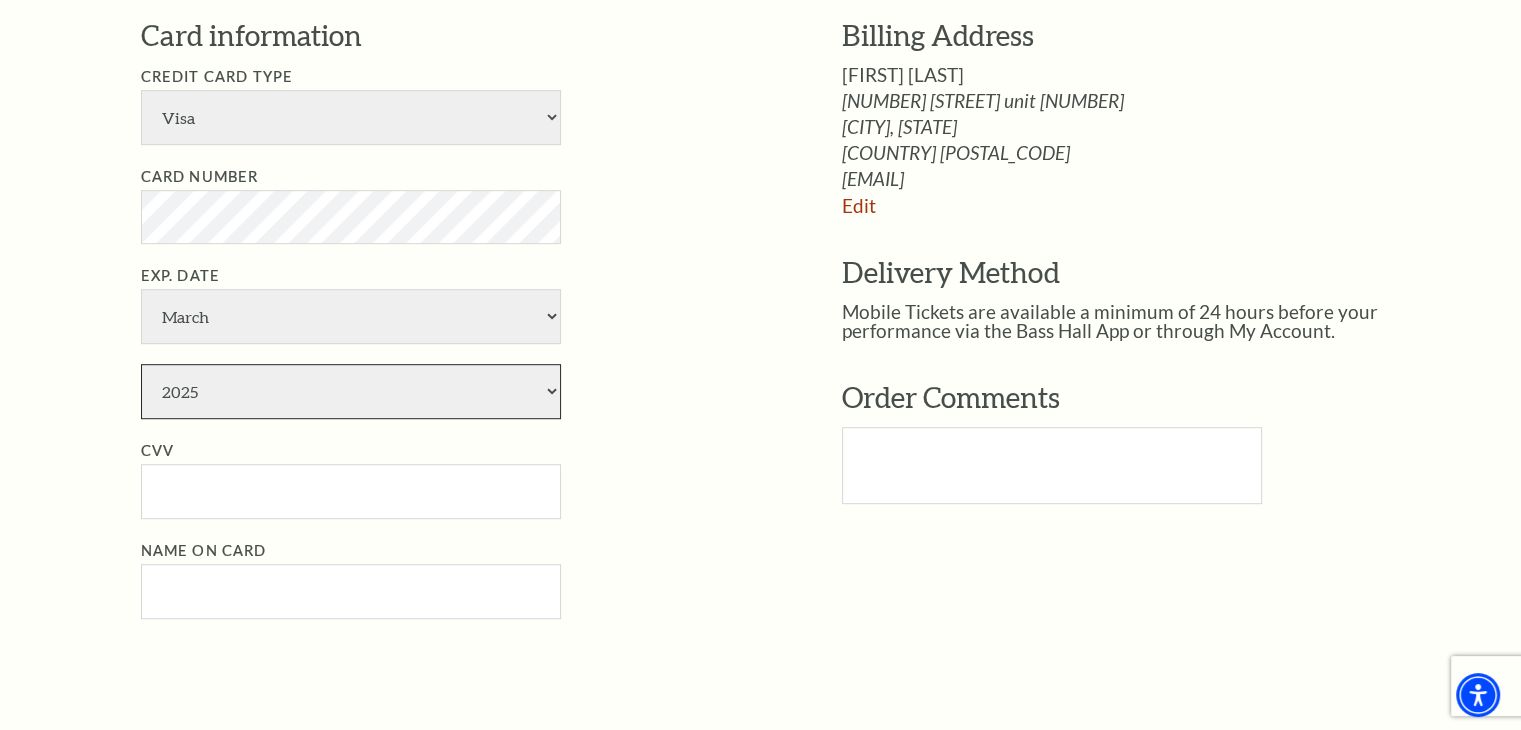 select on "2033" 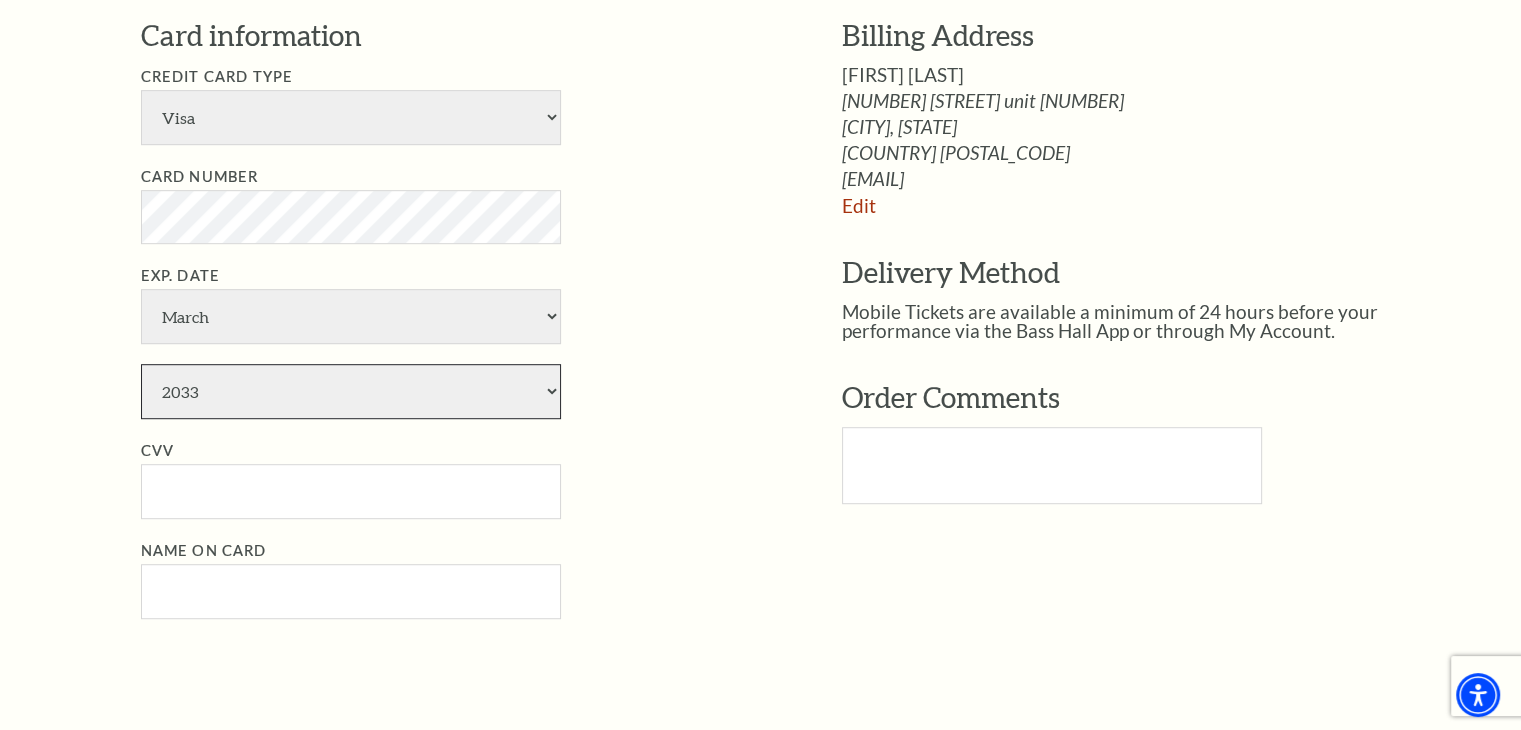click on "2025
2026
2027
2028
2029
2030
2031
2032
2033
2034" at bounding box center [351, 391] 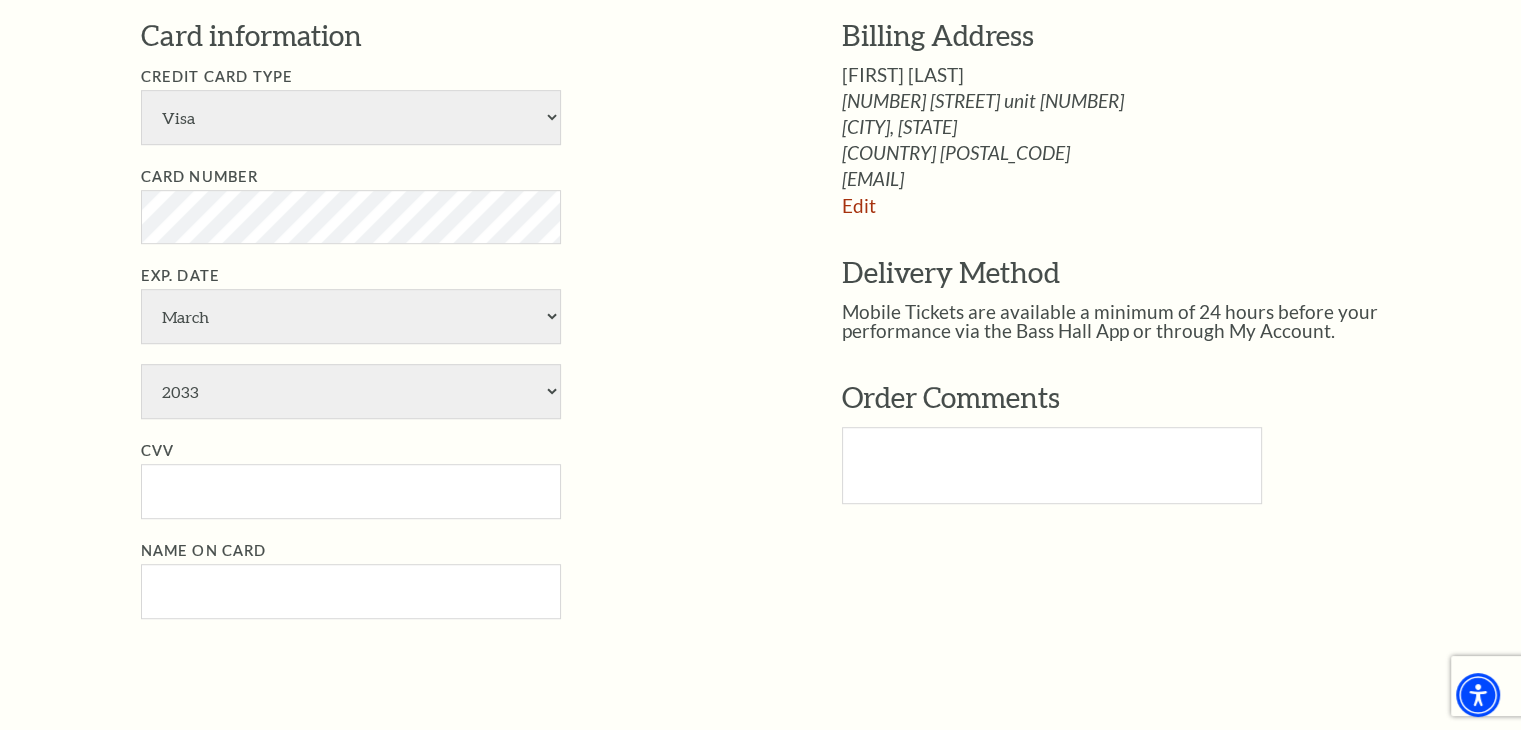 click on "Notice
×
Tickets cannot be removed during a Ticket Exchange. Choose Start Over to begin the Ticket Exchange Process again from the beginning, or close this dialogue to resume.
Close
Start Over
Notice
×
Subscriptions cannot be removed during a Renewal. Choose Start Over to begin the Renewal Process again from the beginning, or close this dialogue to resume.
Close
Start Over" at bounding box center (760, 186) 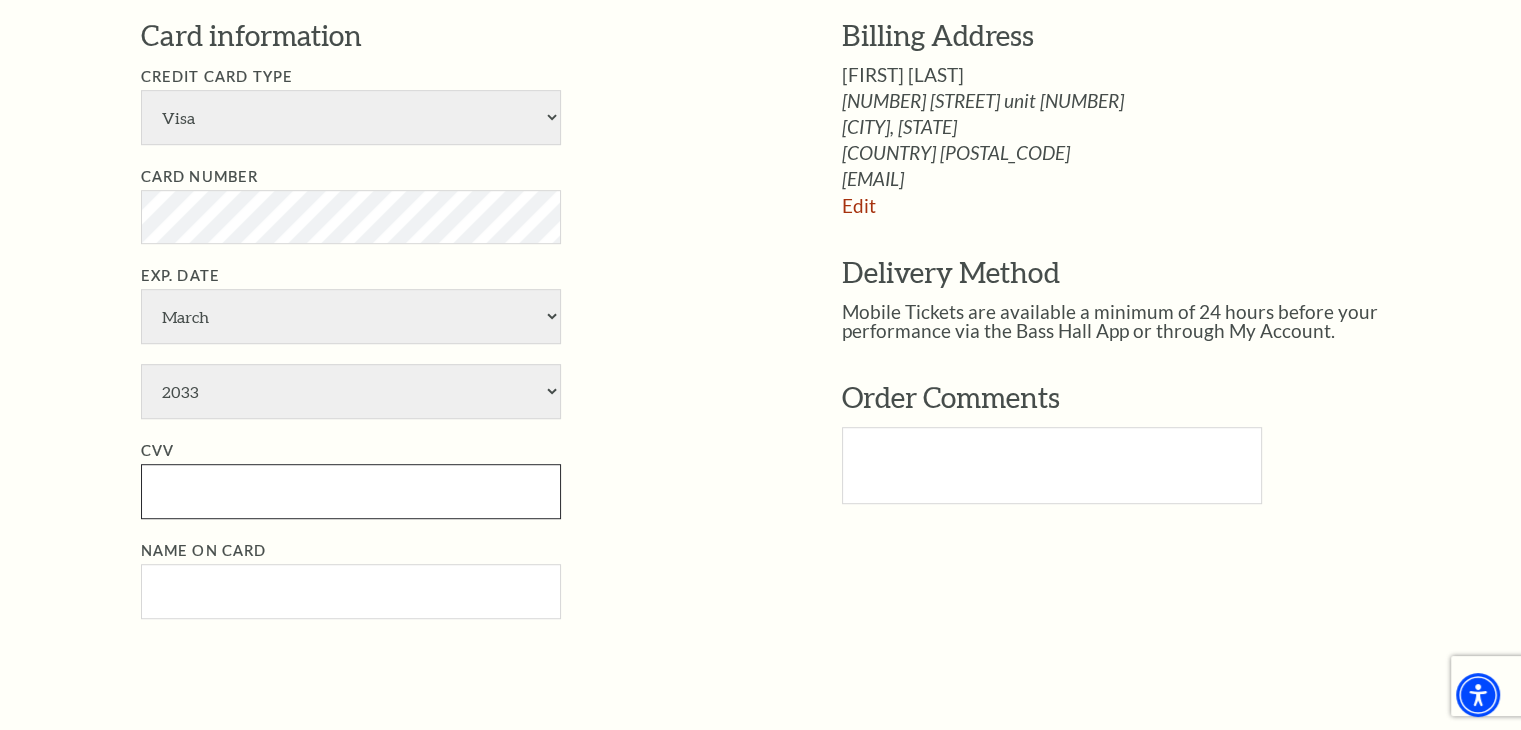 click on "CVV" at bounding box center [351, 491] 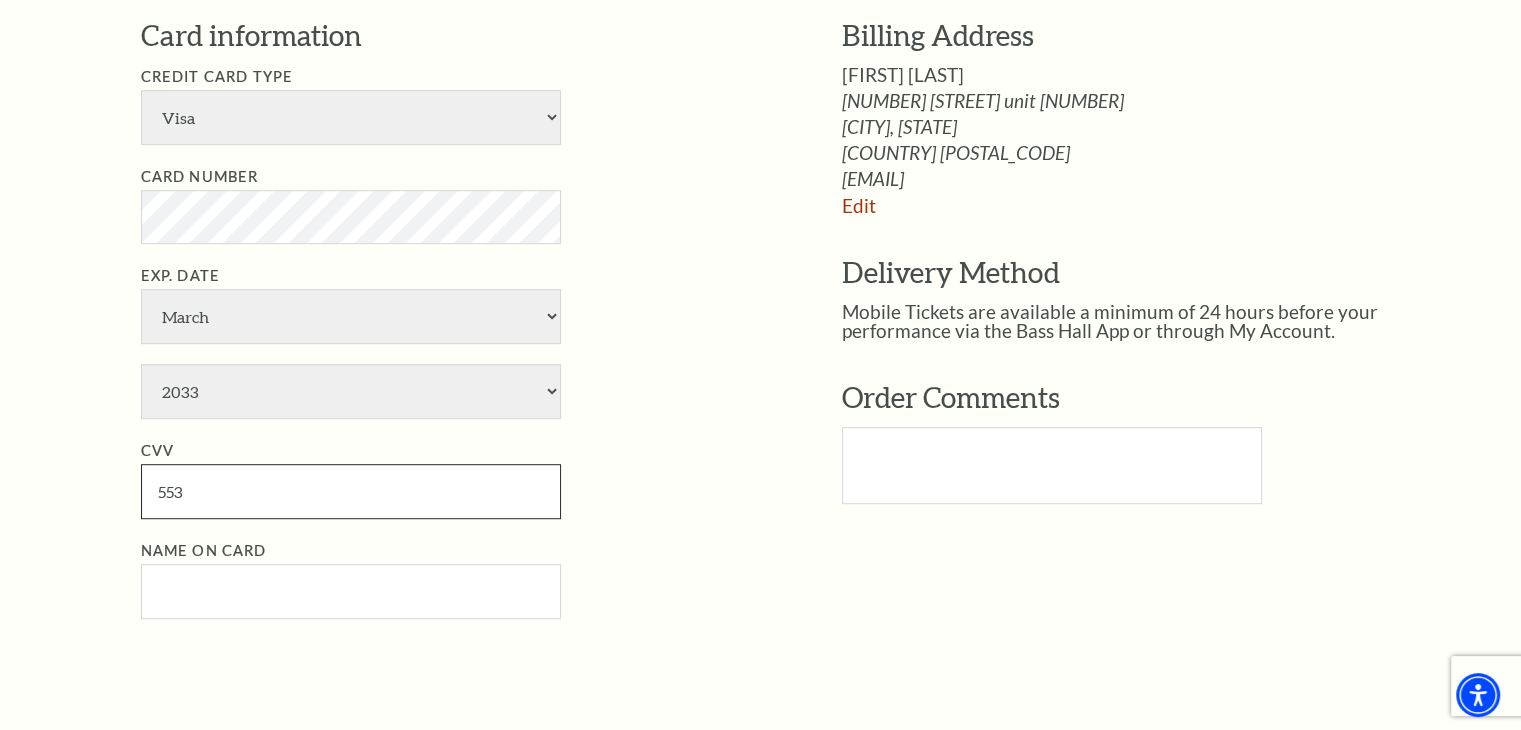 type on "553" 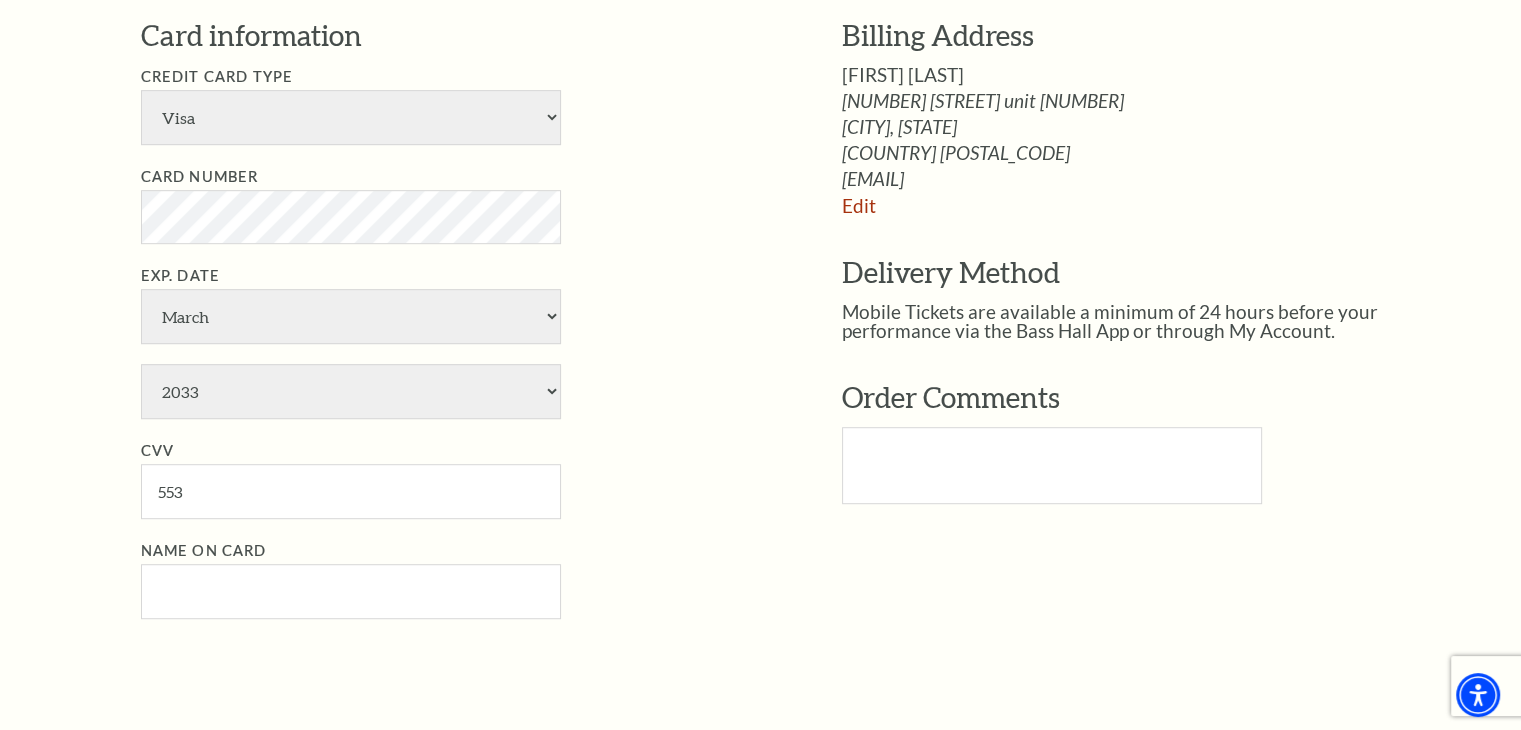 drag, startPoint x: 28, startPoint y: 571, endPoint x: 249, endPoint y: 577, distance: 221.08144 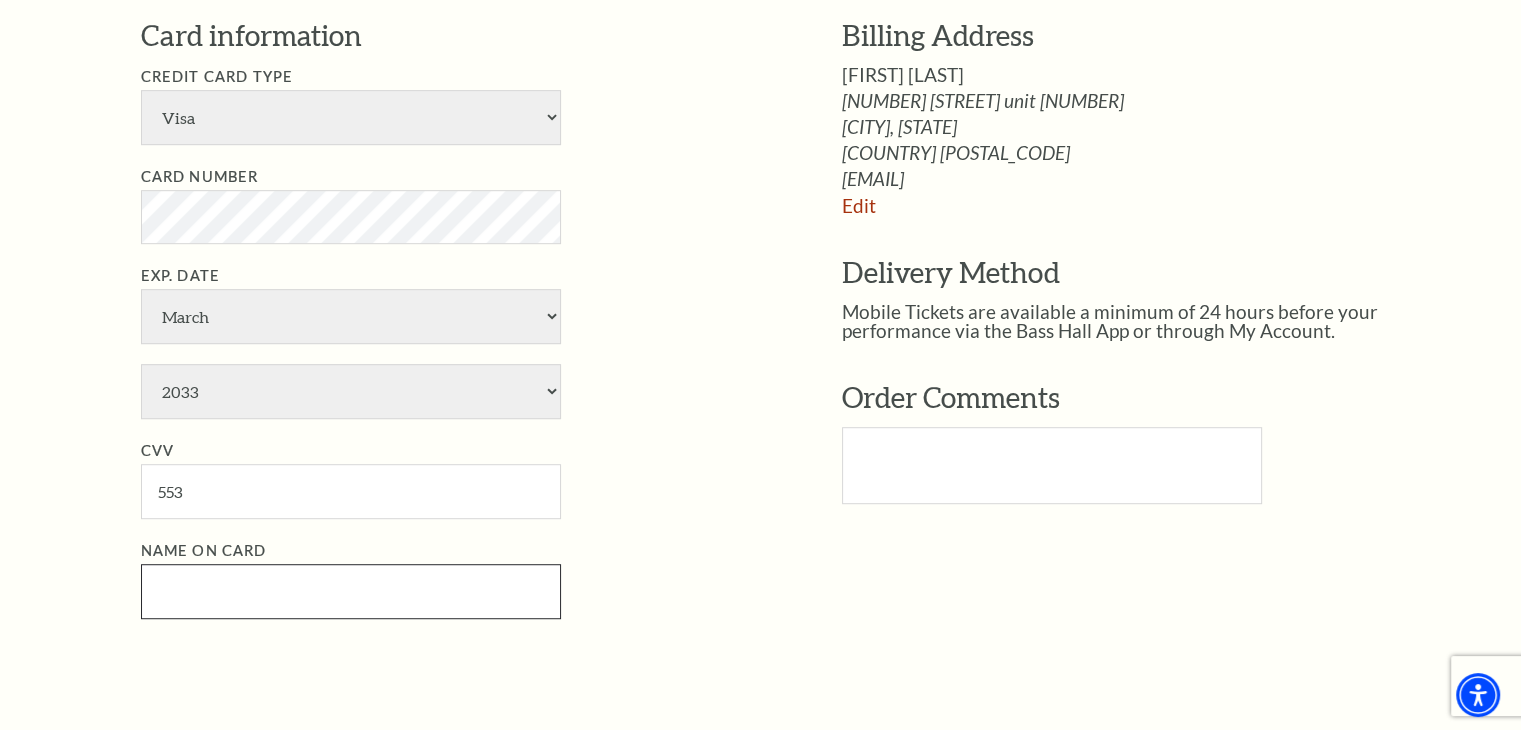 click on "Name on Card" at bounding box center (351, 591) 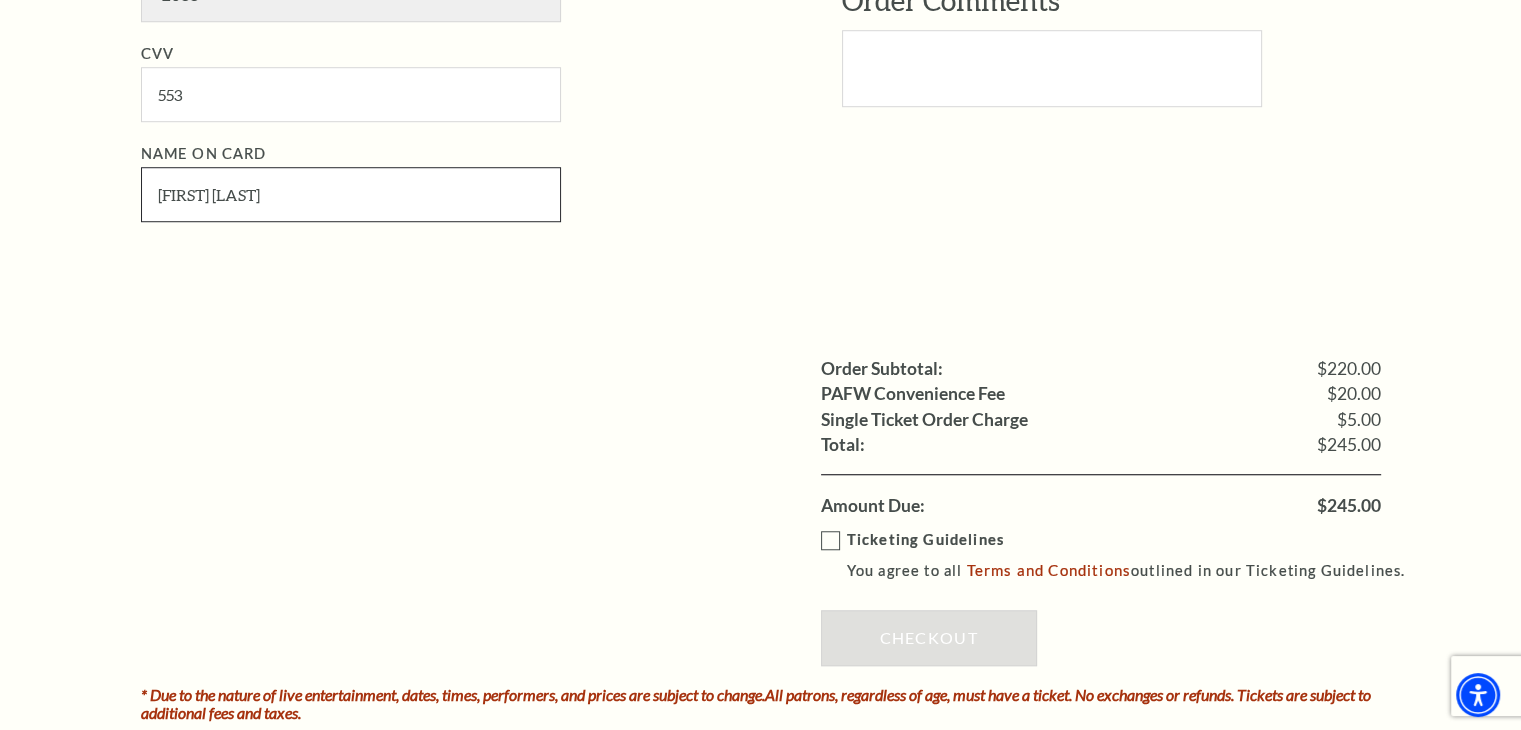 scroll, scrollTop: 1500, scrollLeft: 0, axis: vertical 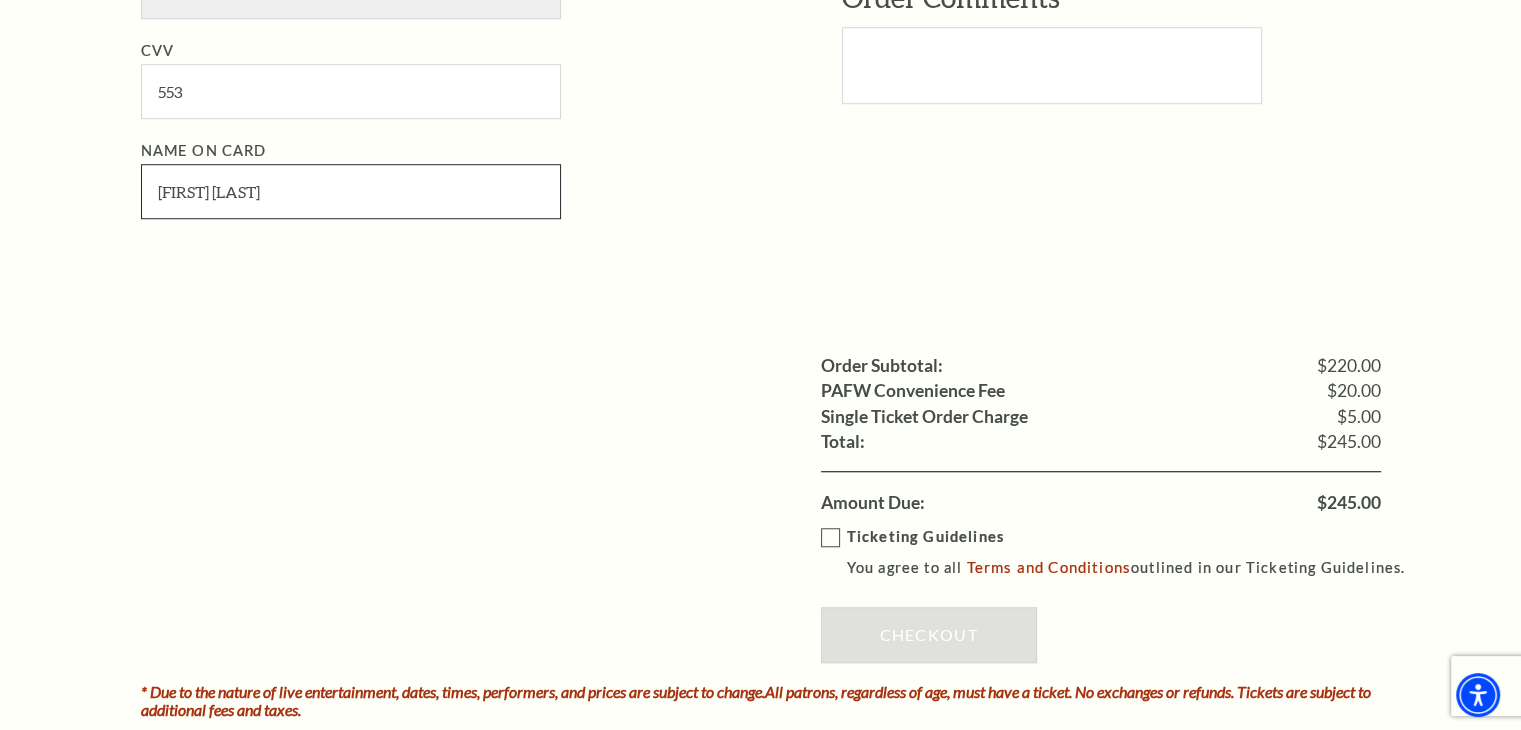 type on "[FIRST] [LAST]" 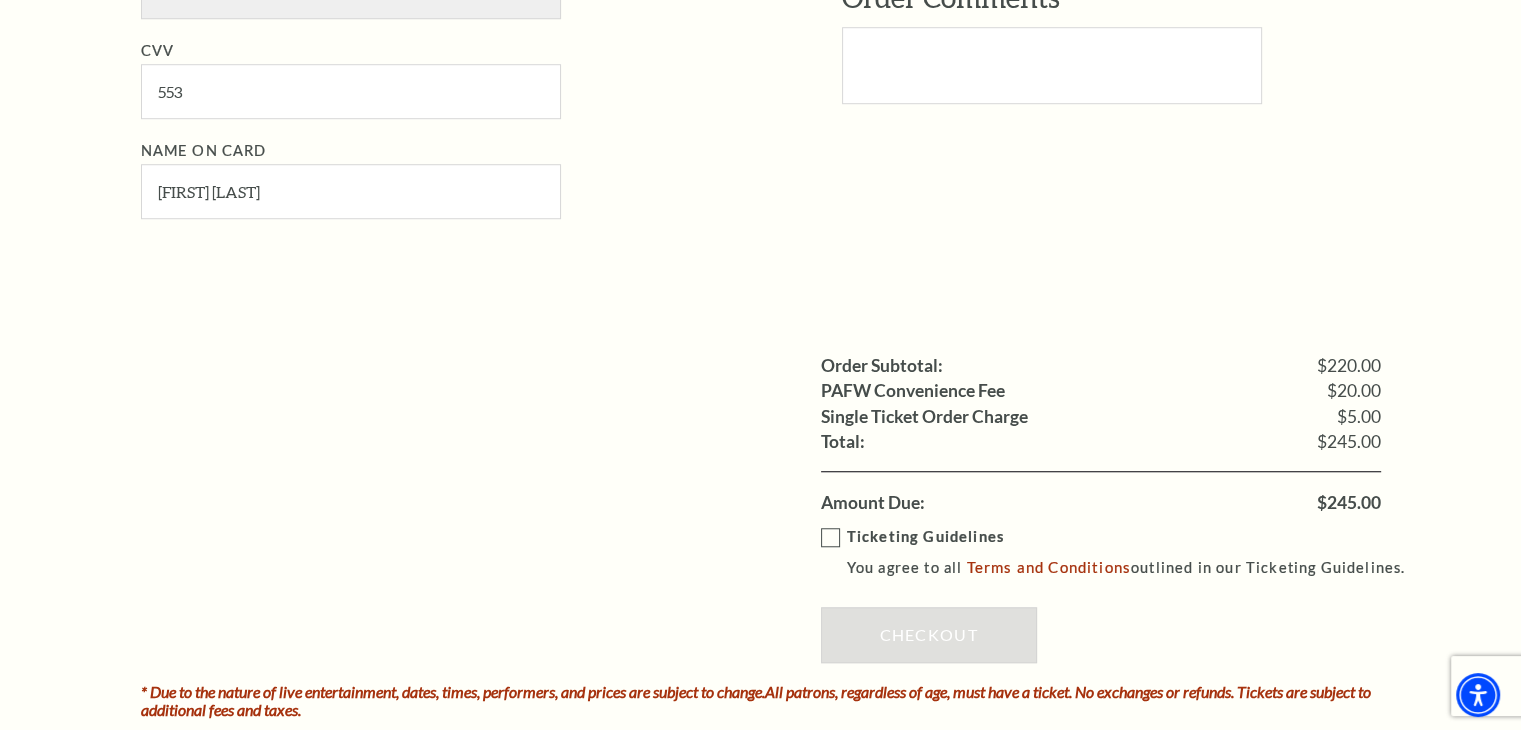 click on "Ticketing Guidelines
You agree to all   Terms and Conditions  outlined in our Ticketing Guidelines." at bounding box center [1122, 552] 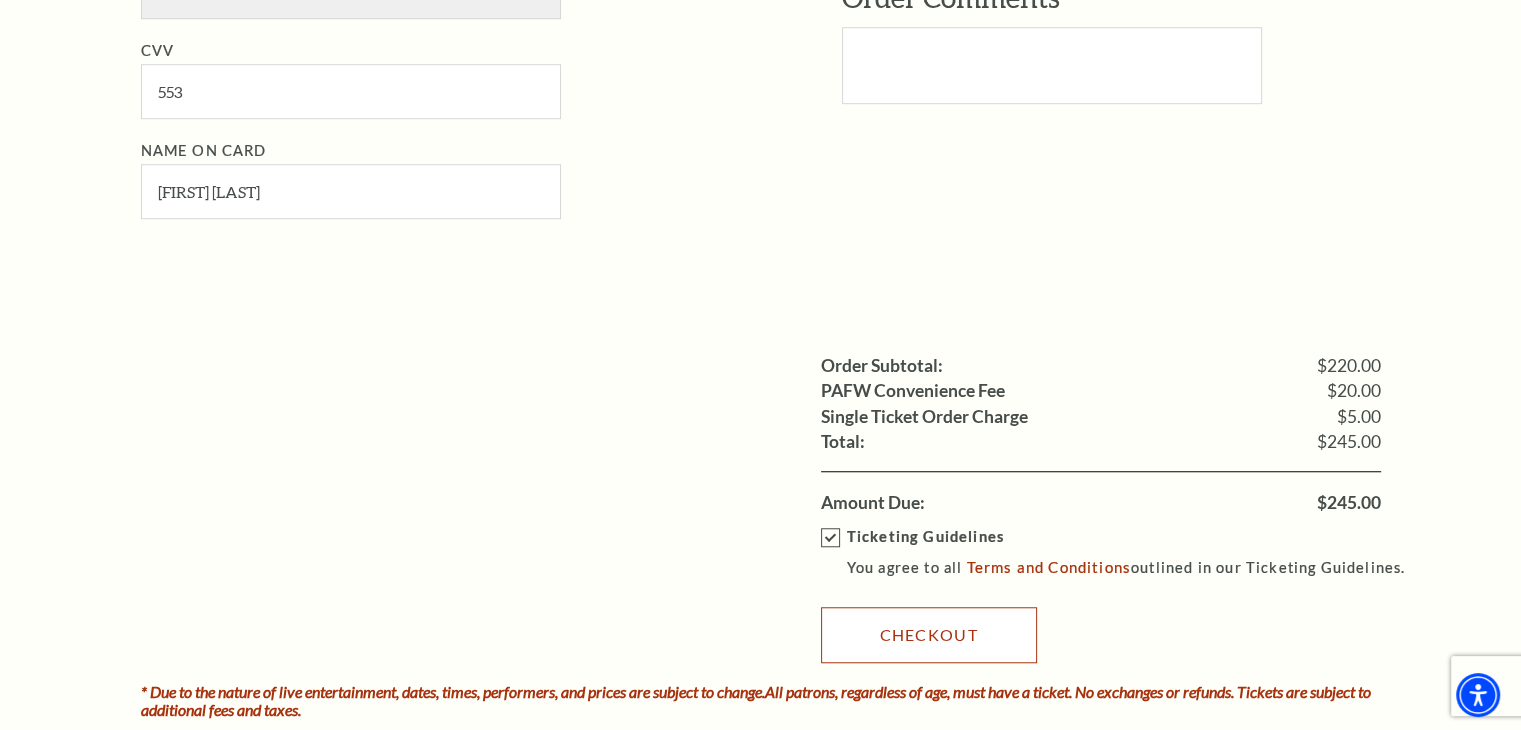 click on "Checkout" at bounding box center [929, 635] 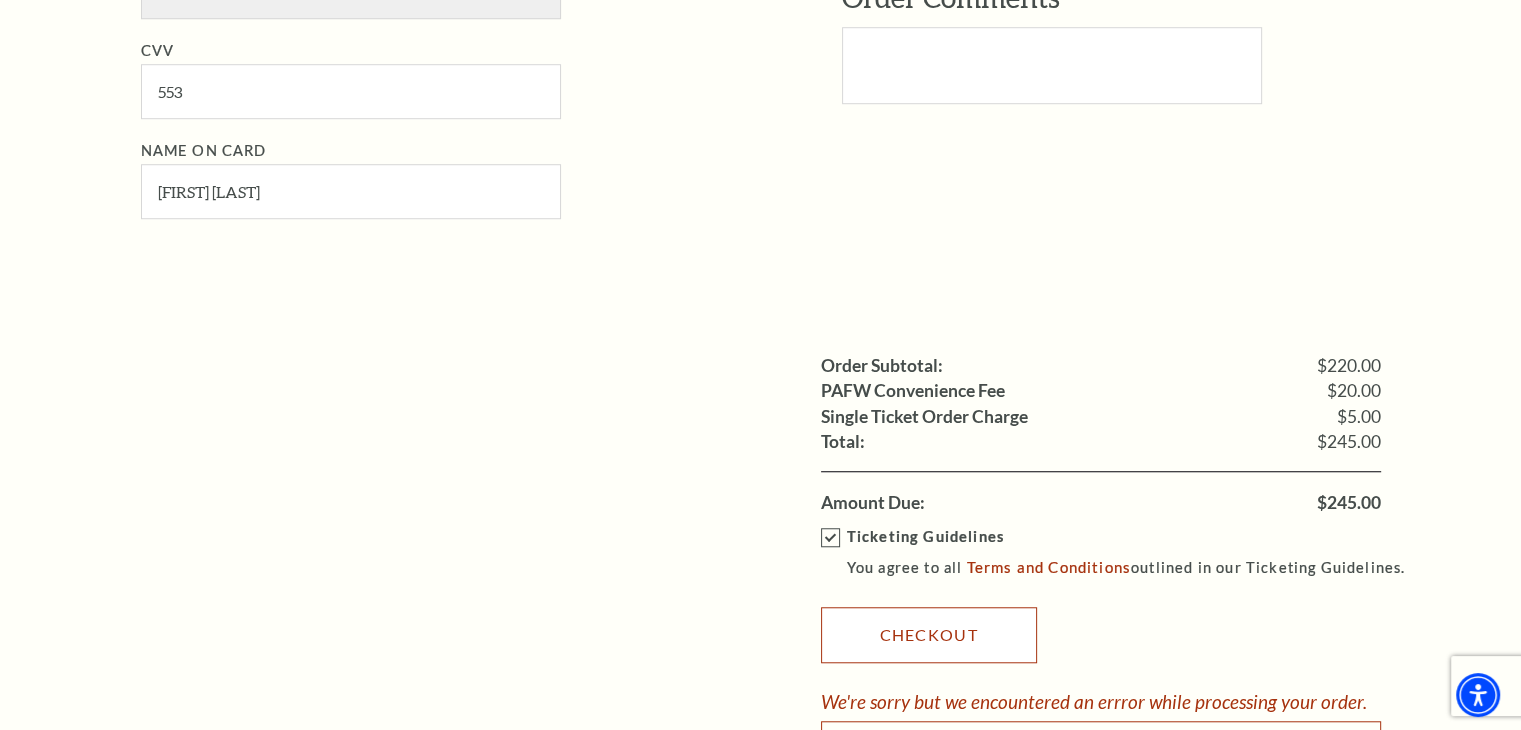 click on "Checkout" at bounding box center [929, 635] 